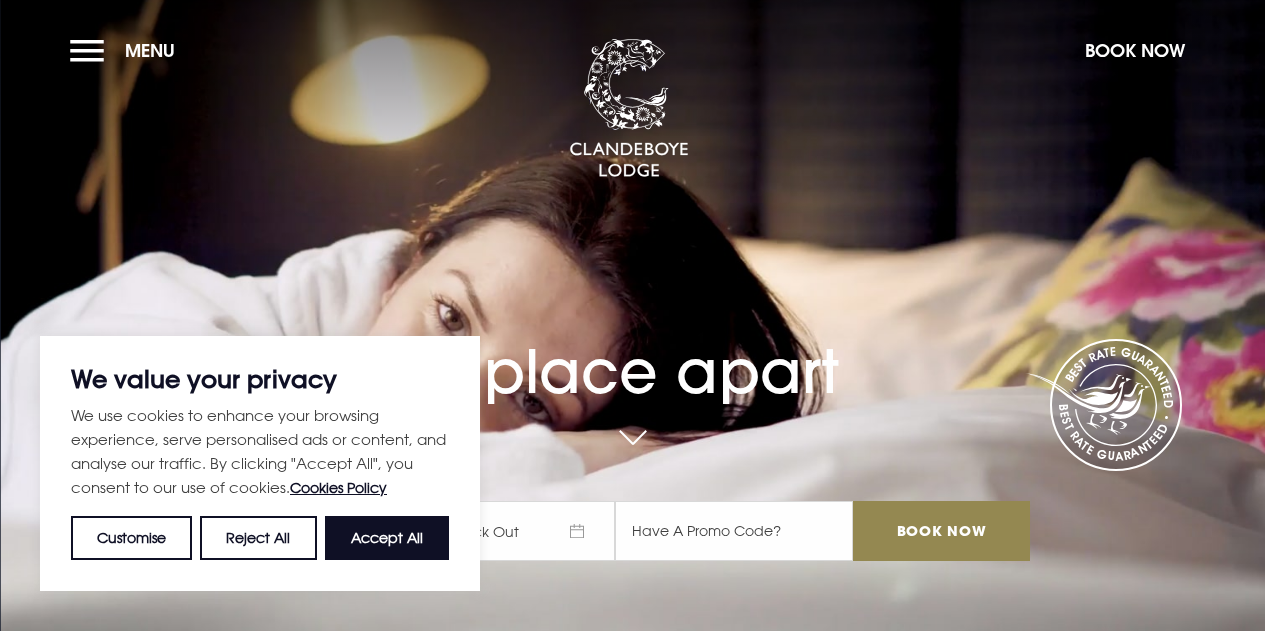 scroll, scrollTop: 0, scrollLeft: 0, axis: both 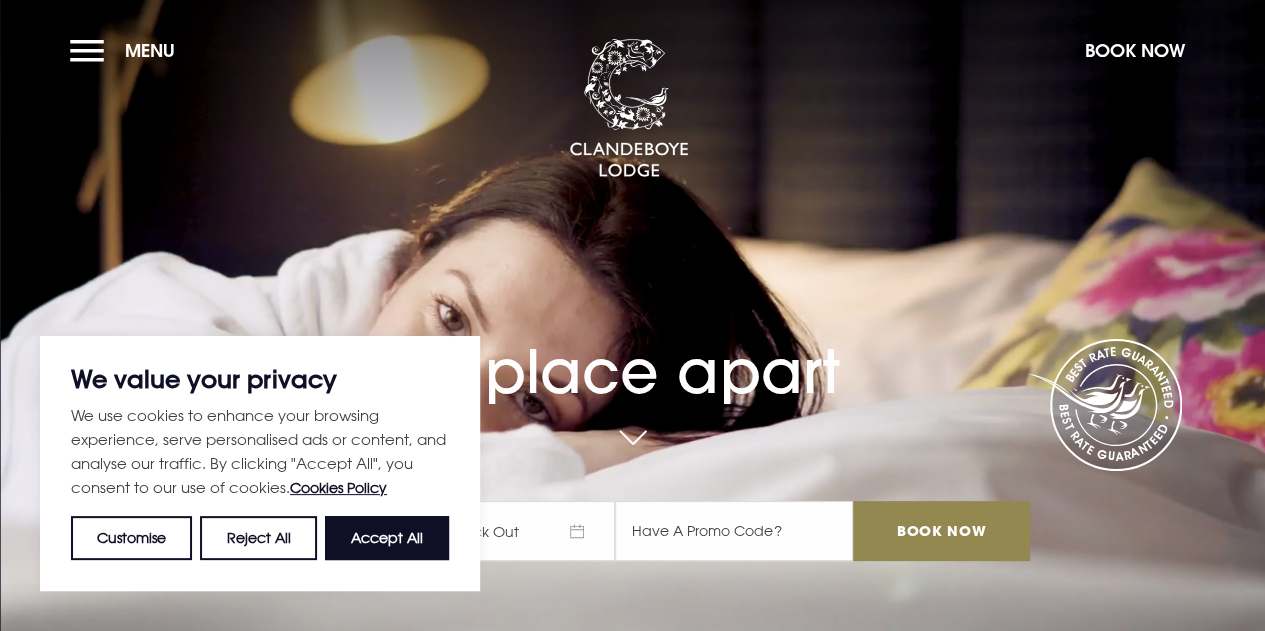 click on "Menu" at bounding box center (127, 50) 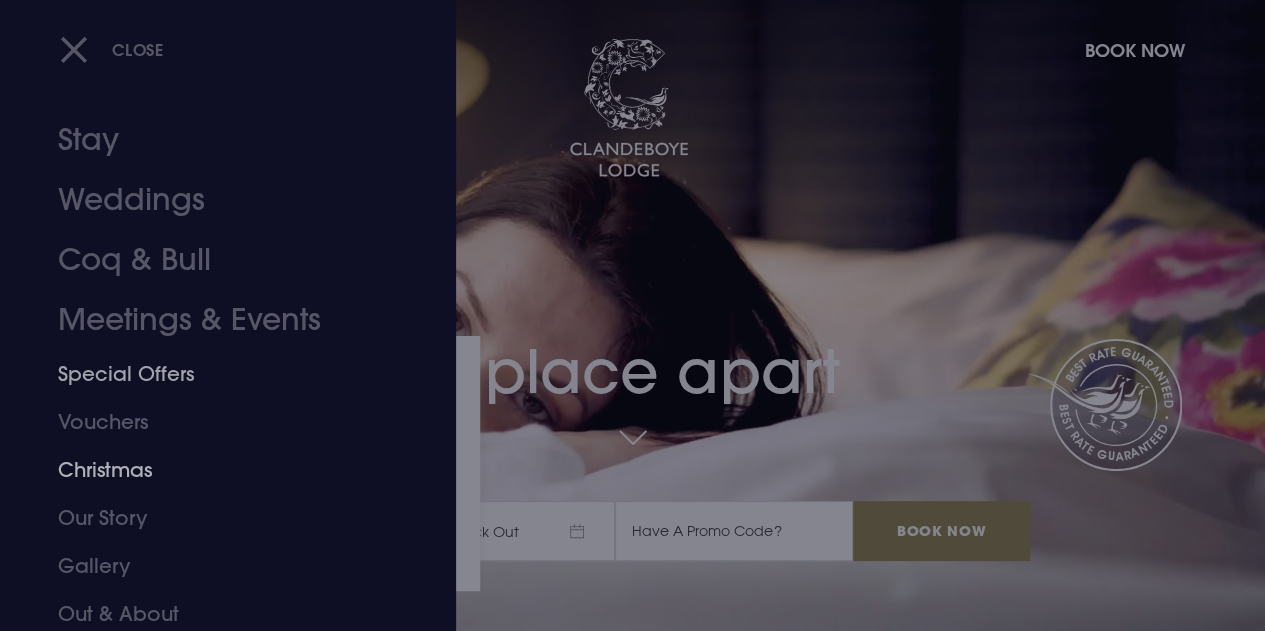scroll, scrollTop: 0, scrollLeft: 0, axis: both 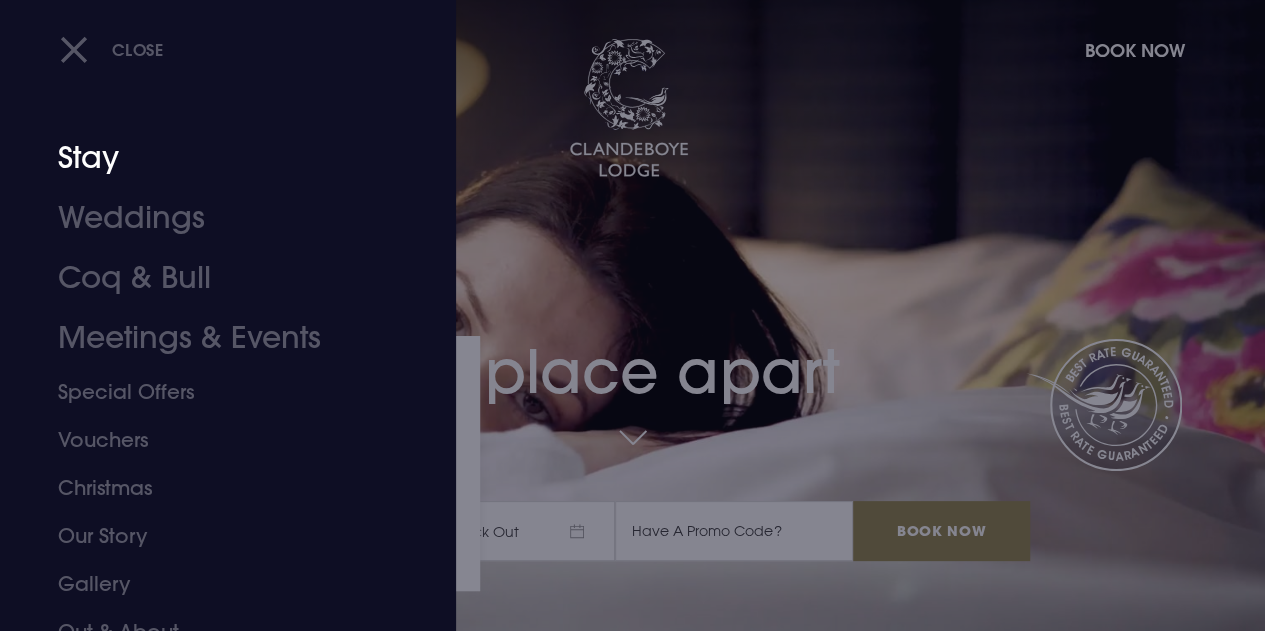 click on "Stay" at bounding box center [214, 158] 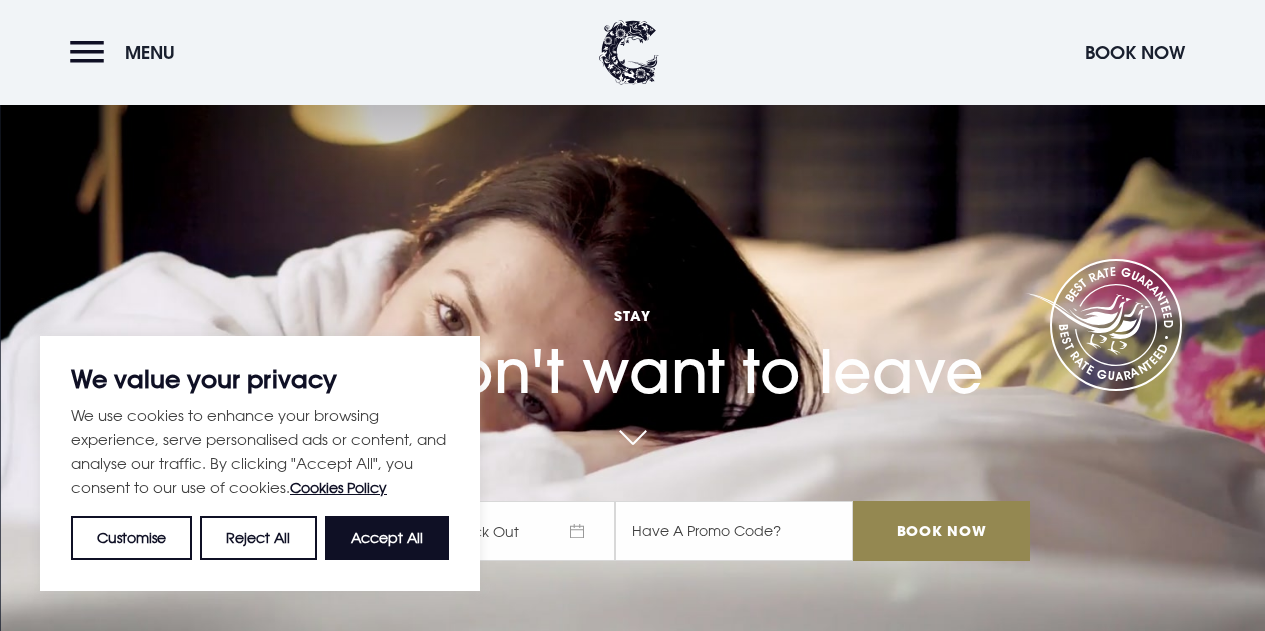 scroll, scrollTop: 49, scrollLeft: 0, axis: vertical 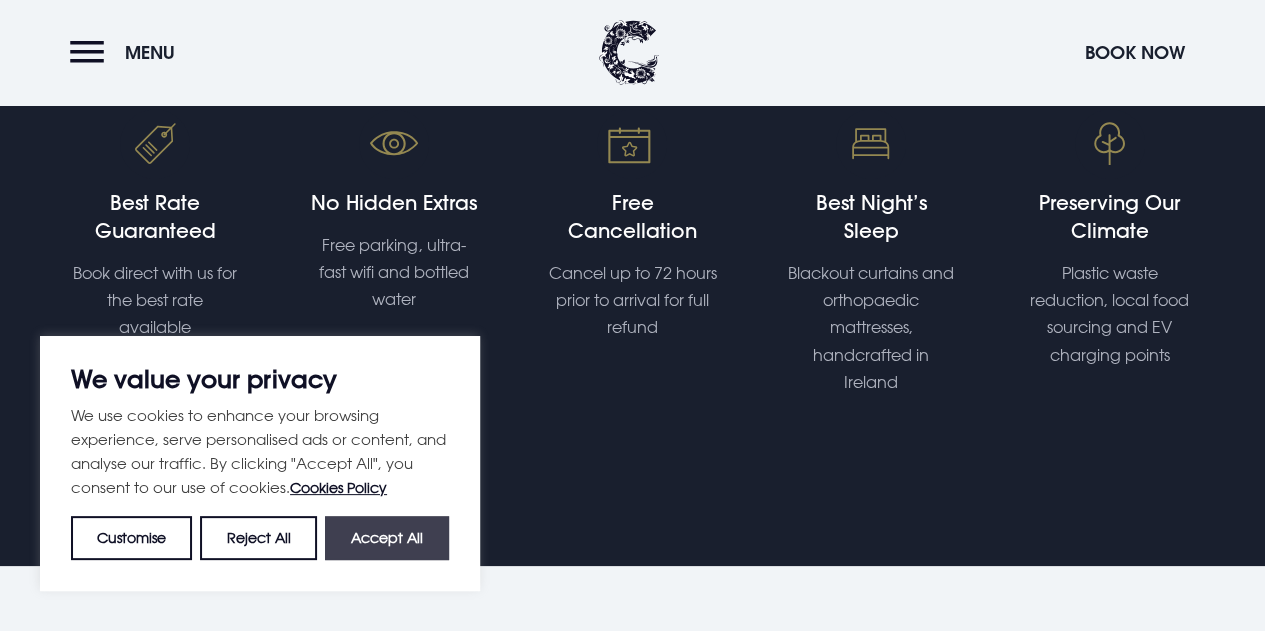 click on "Accept All" at bounding box center [387, 538] 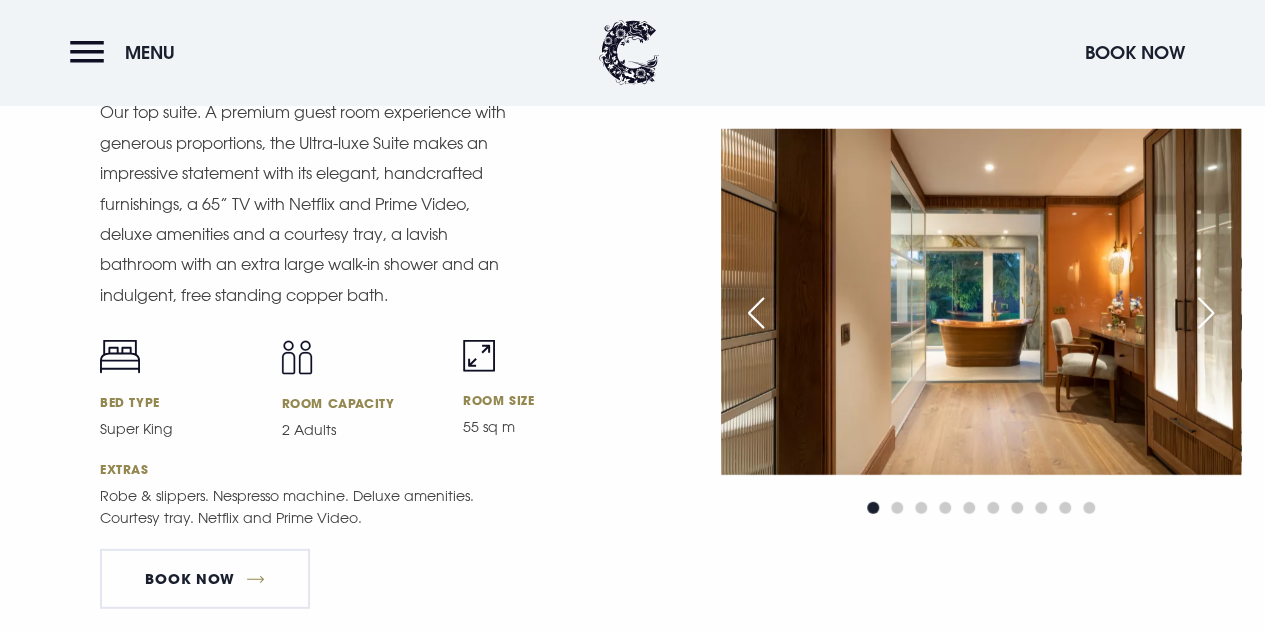 scroll, scrollTop: 2554, scrollLeft: 0, axis: vertical 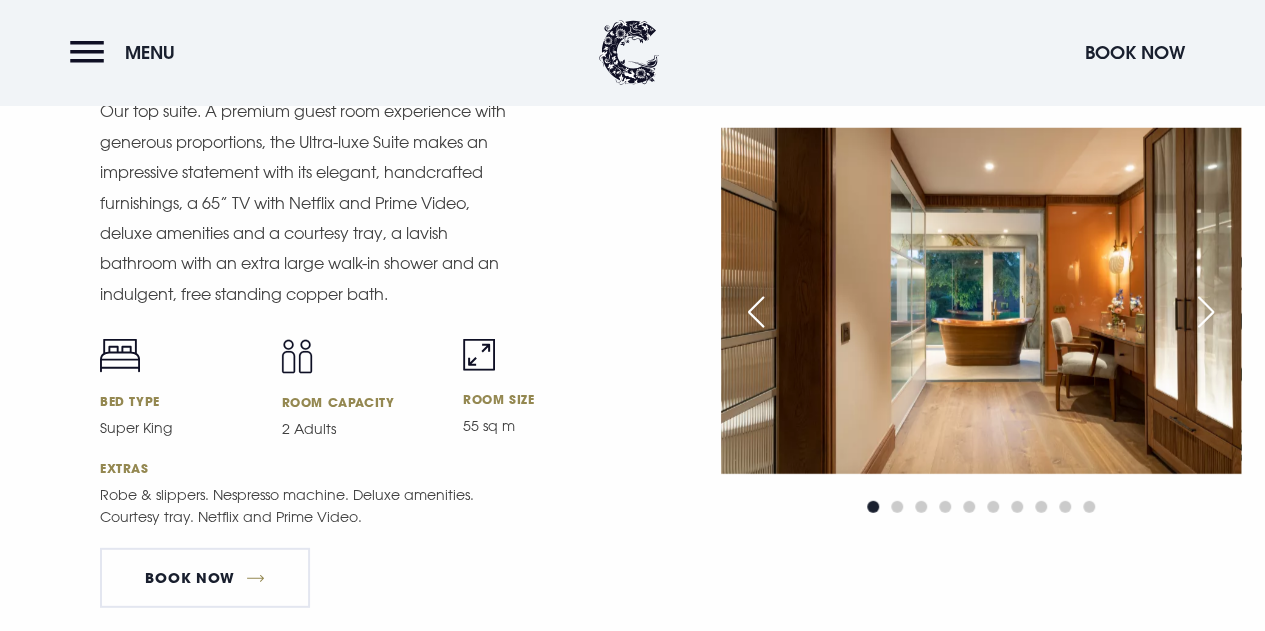 click at bounding box center (1206, 312) 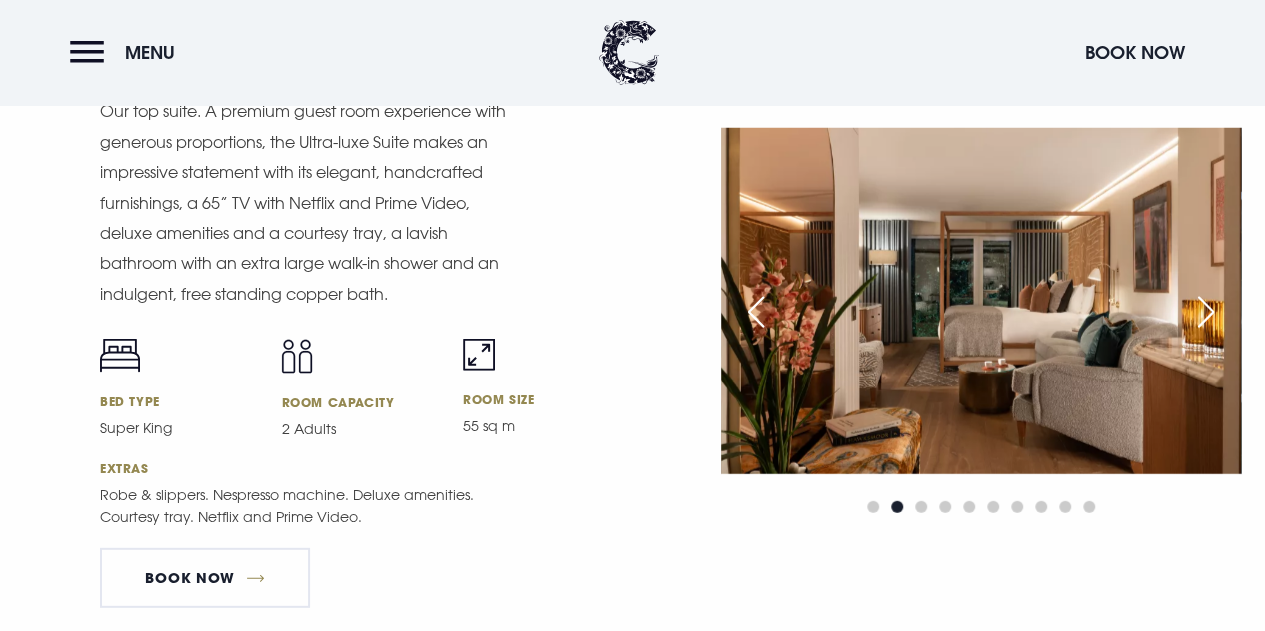 click at bounding box center (1206, 312) 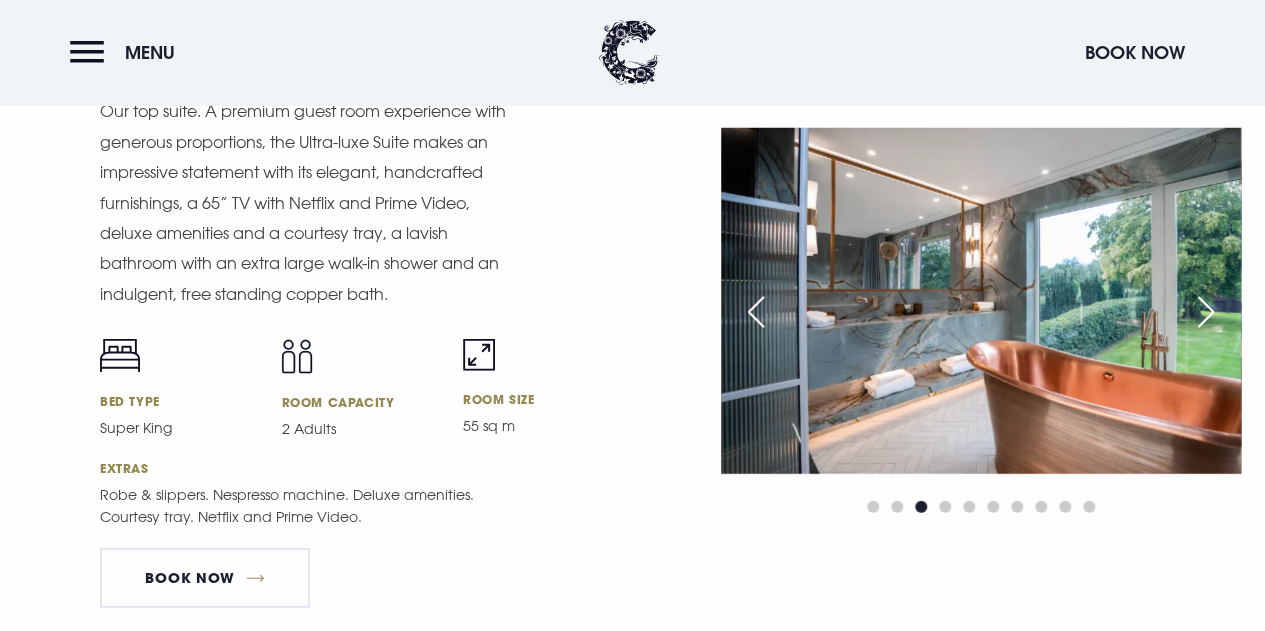 click at bounding box center (1206, 312) 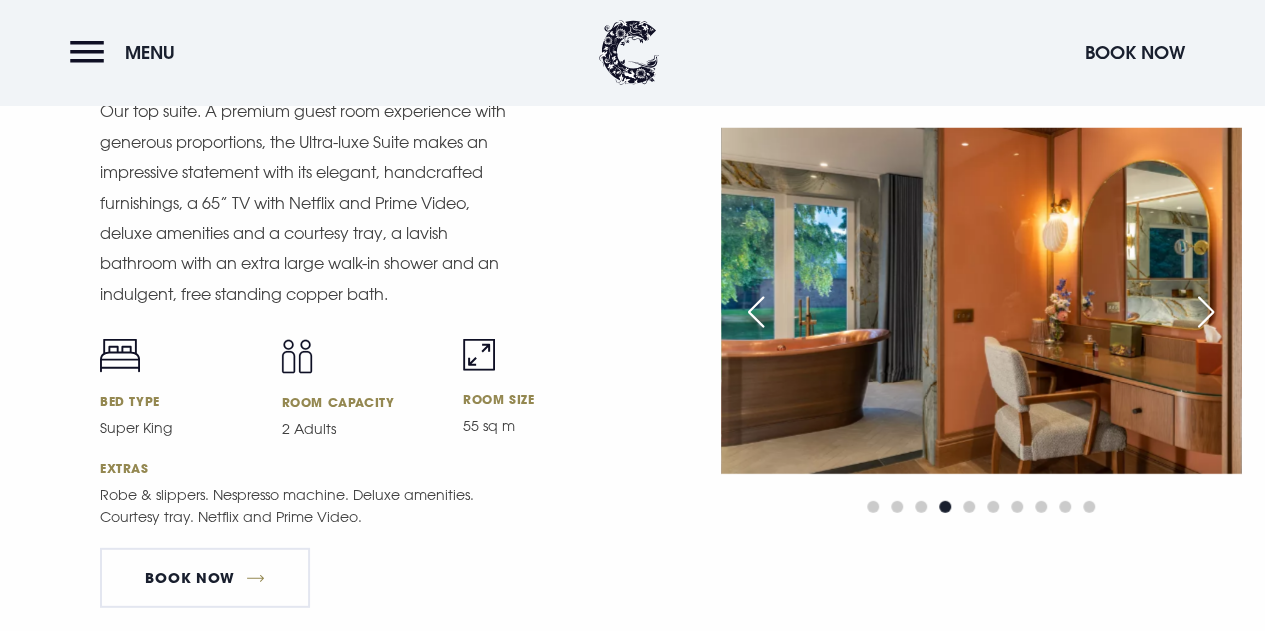 click at bounding box center (1206, 312) 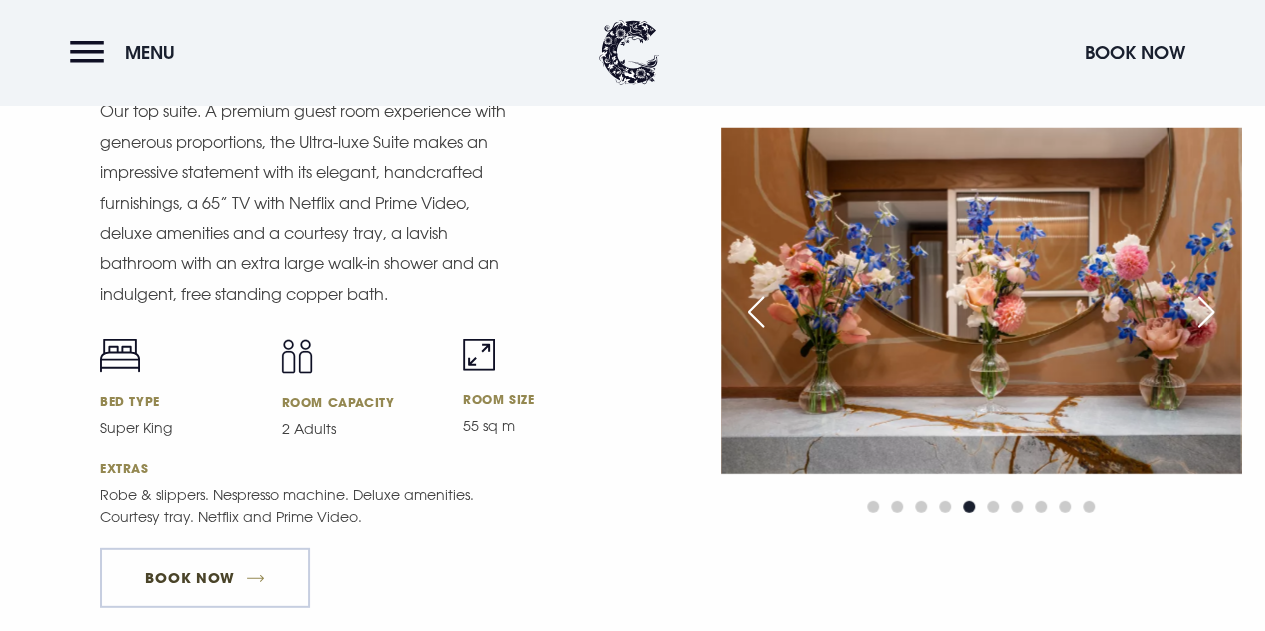 click on "Book Now" at bounding box center [205, 578] 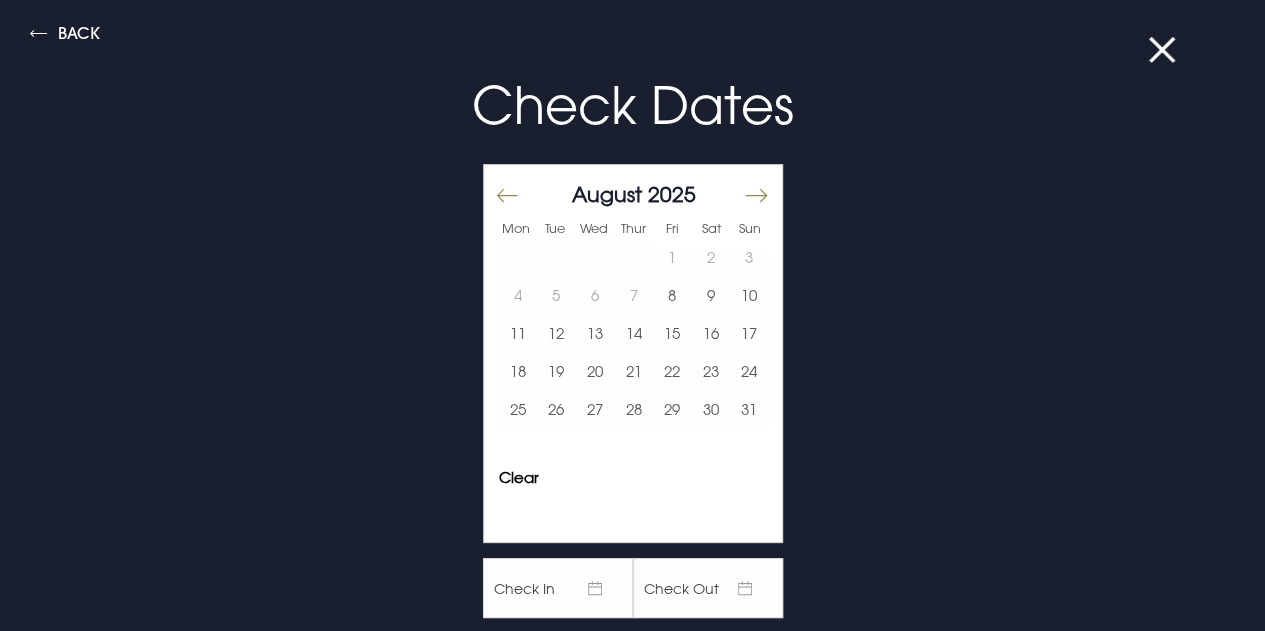click on "August   2025" at bounding box center (634, 194) 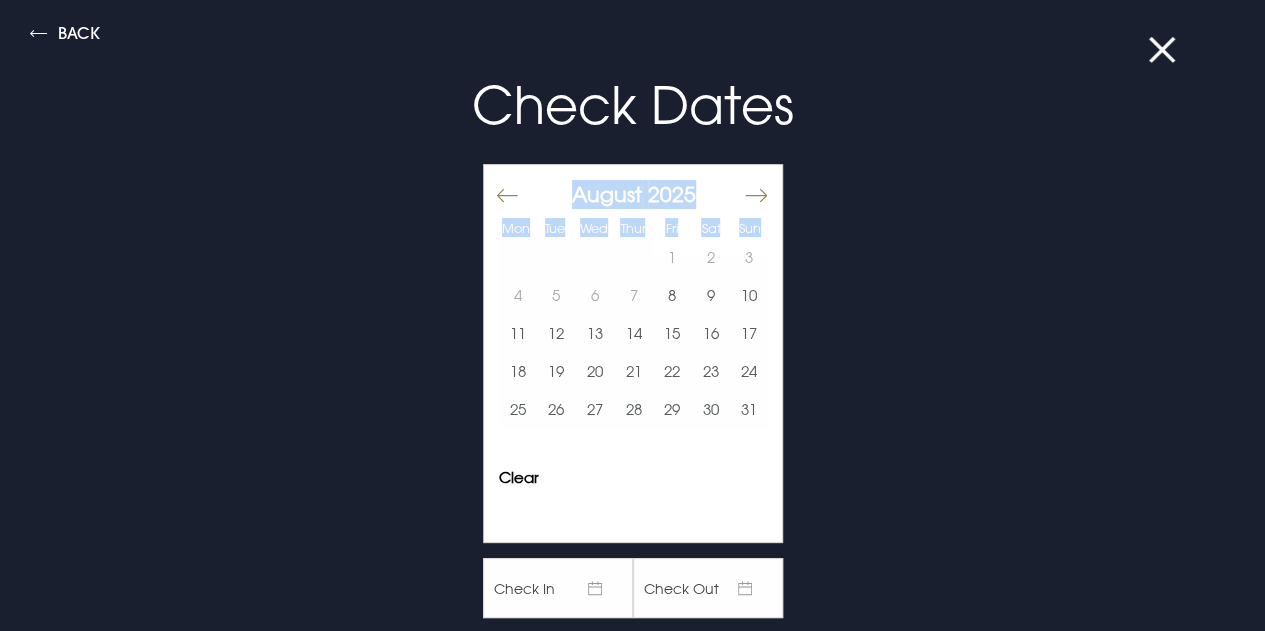 drag, startPoint x: 724, startPoint y: 195, endPoint x: 734, endPoint y: 196, distance: 10.049875 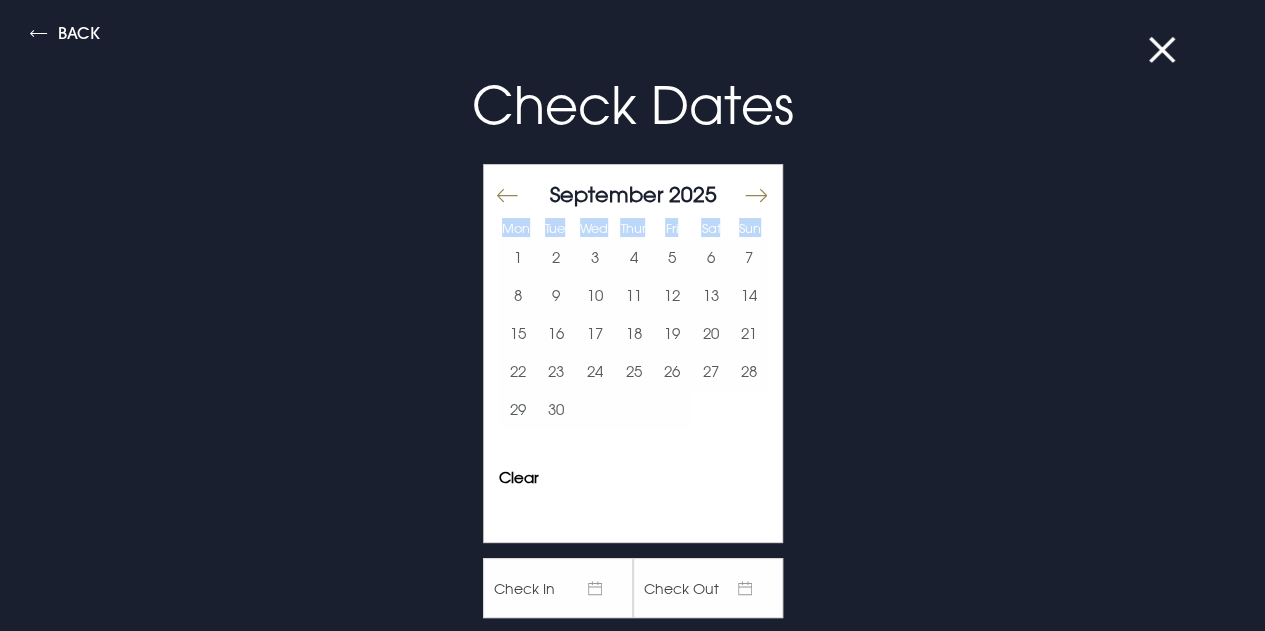 click at bounding box center (755, 195) 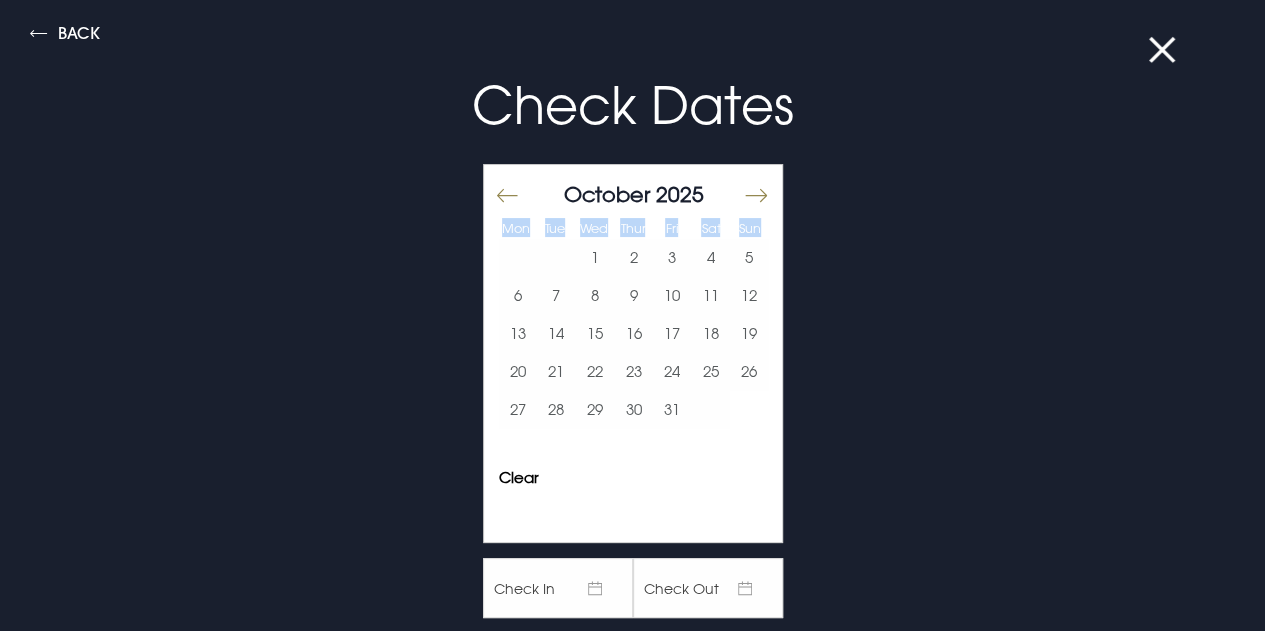 click at bounding box center (755, 195) 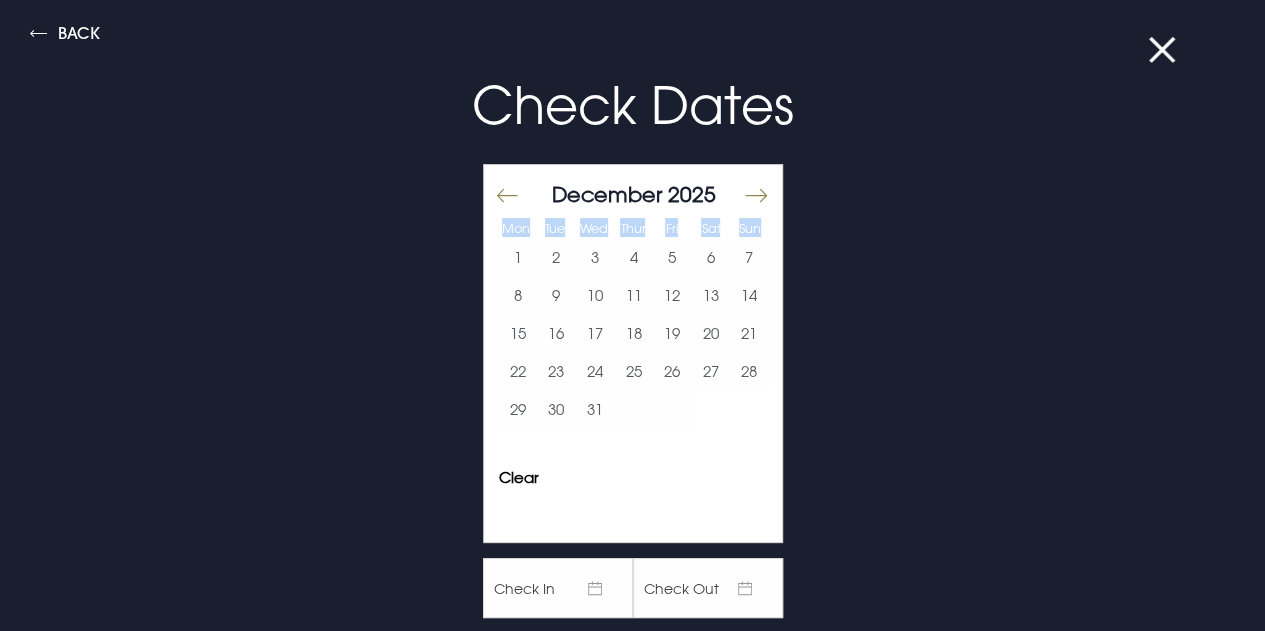 click at bounding box center [755, 195] 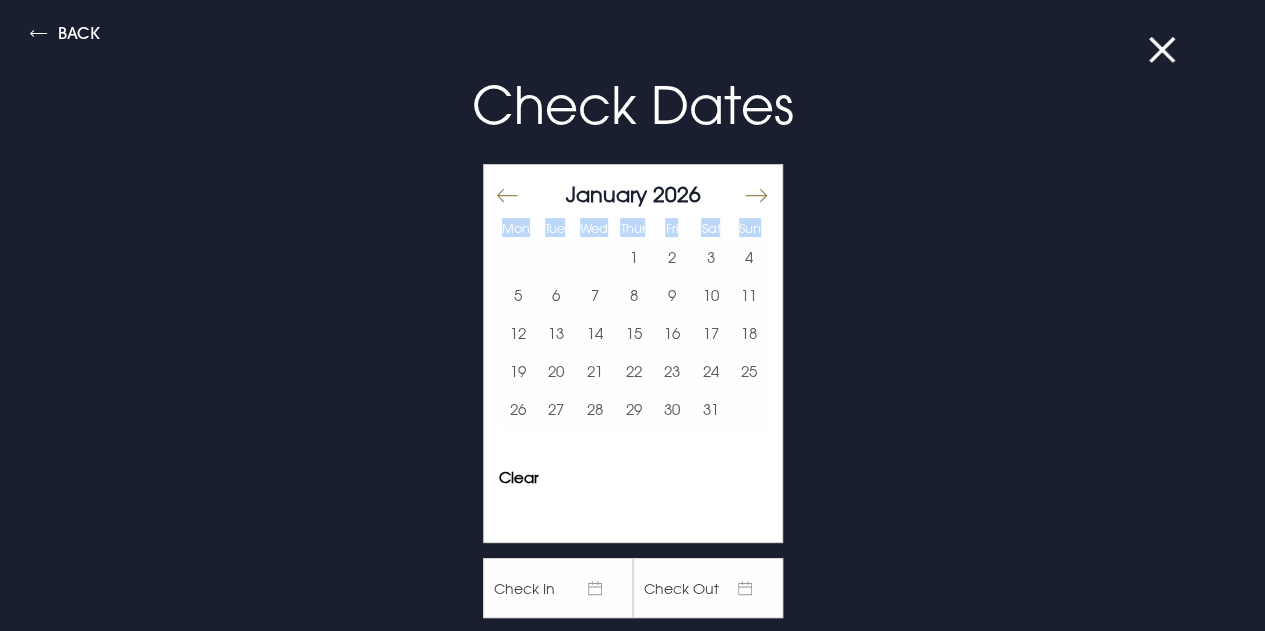 click at bounding box center (755, 195) 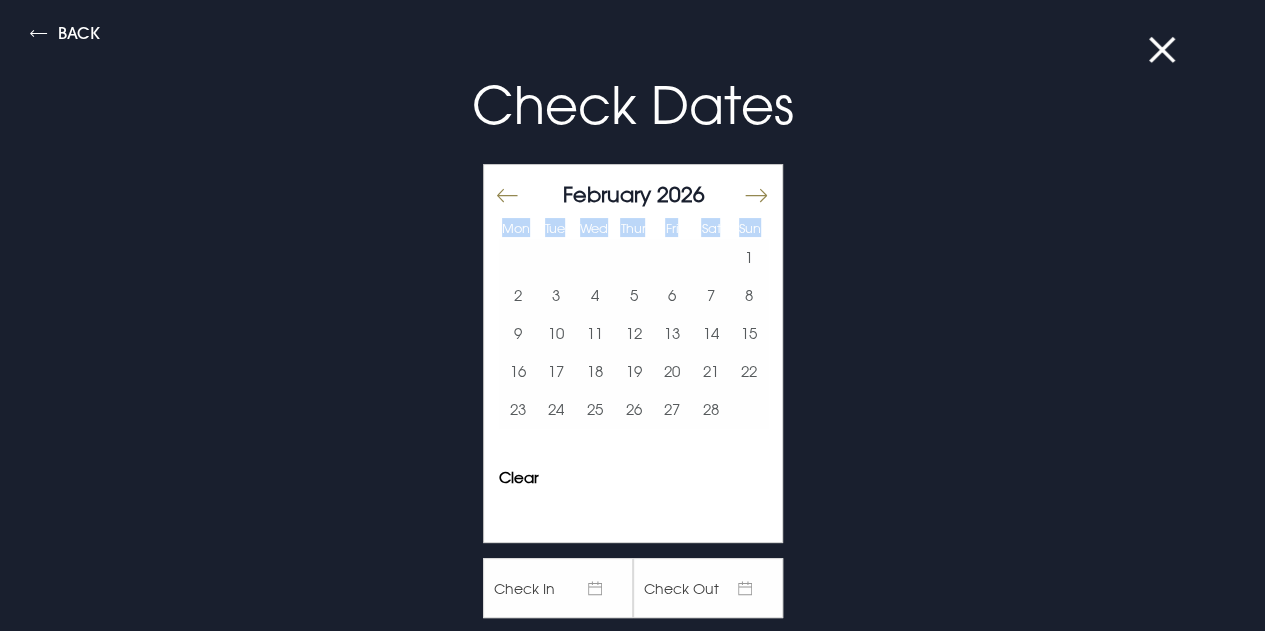 click at bounding box center (755, 195) 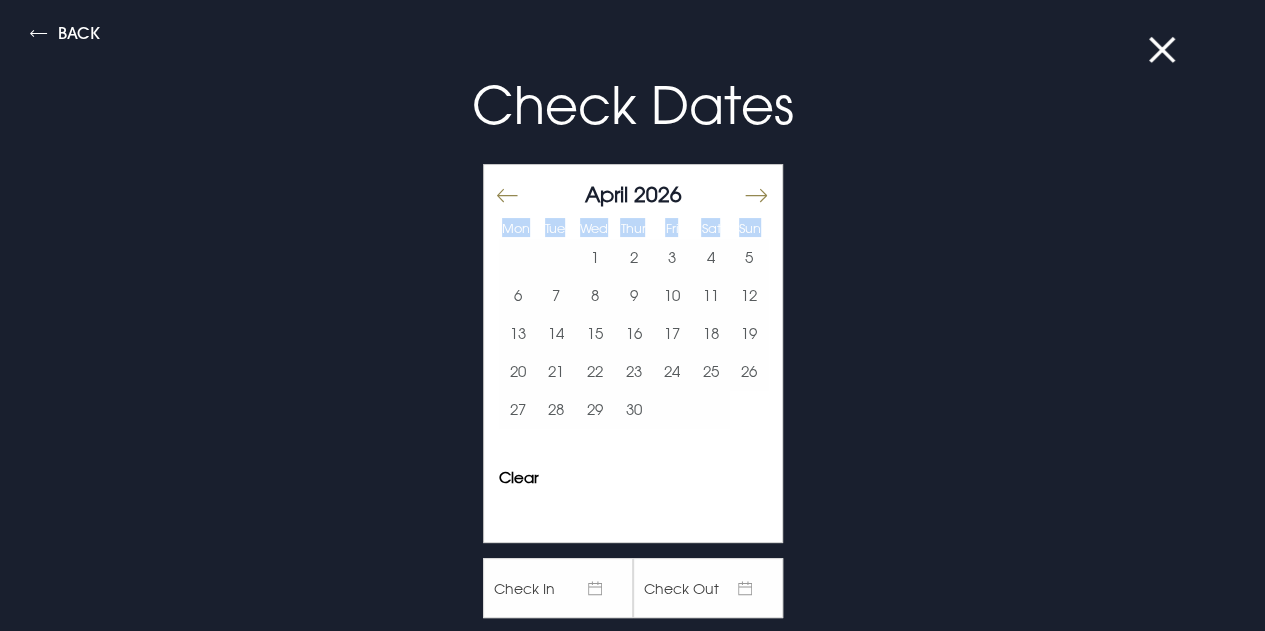 click at bounding box center [755, 195] 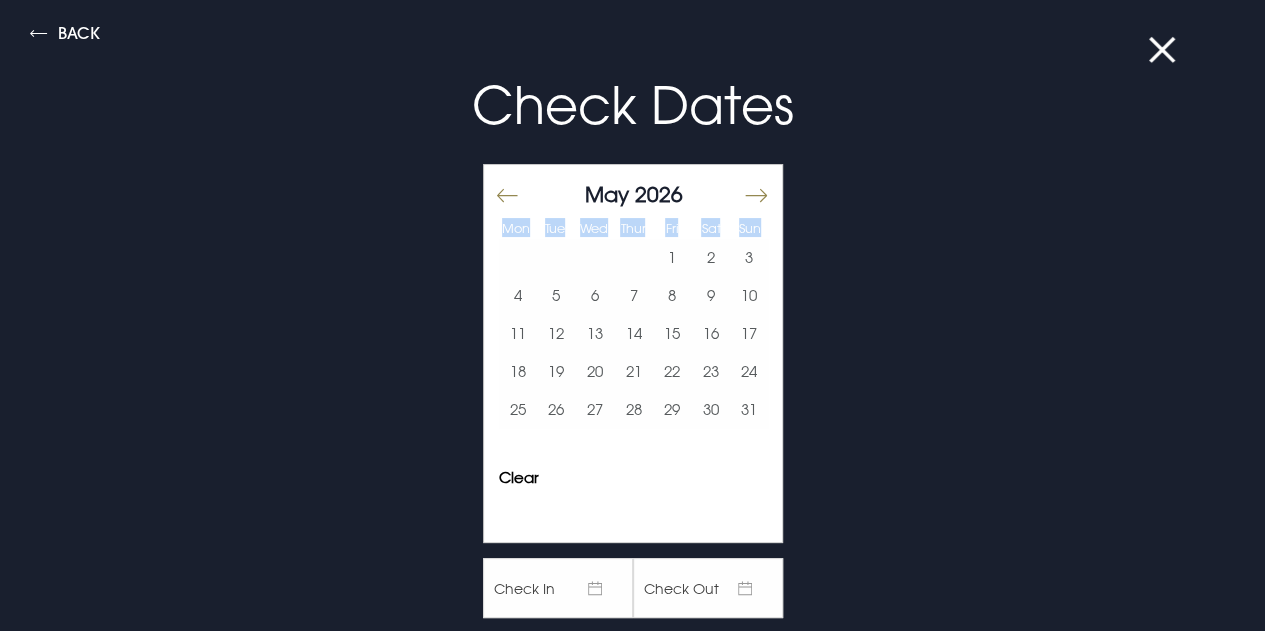 click at bounding box center (755, 195) 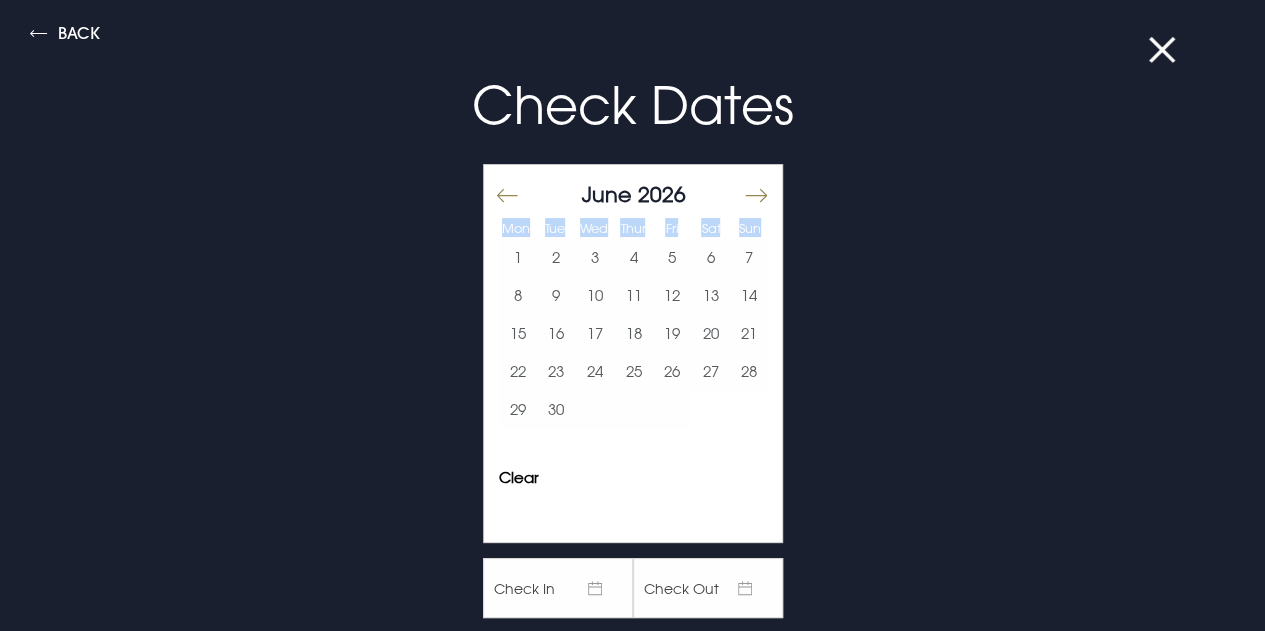 click at bounding box center (755, 195) 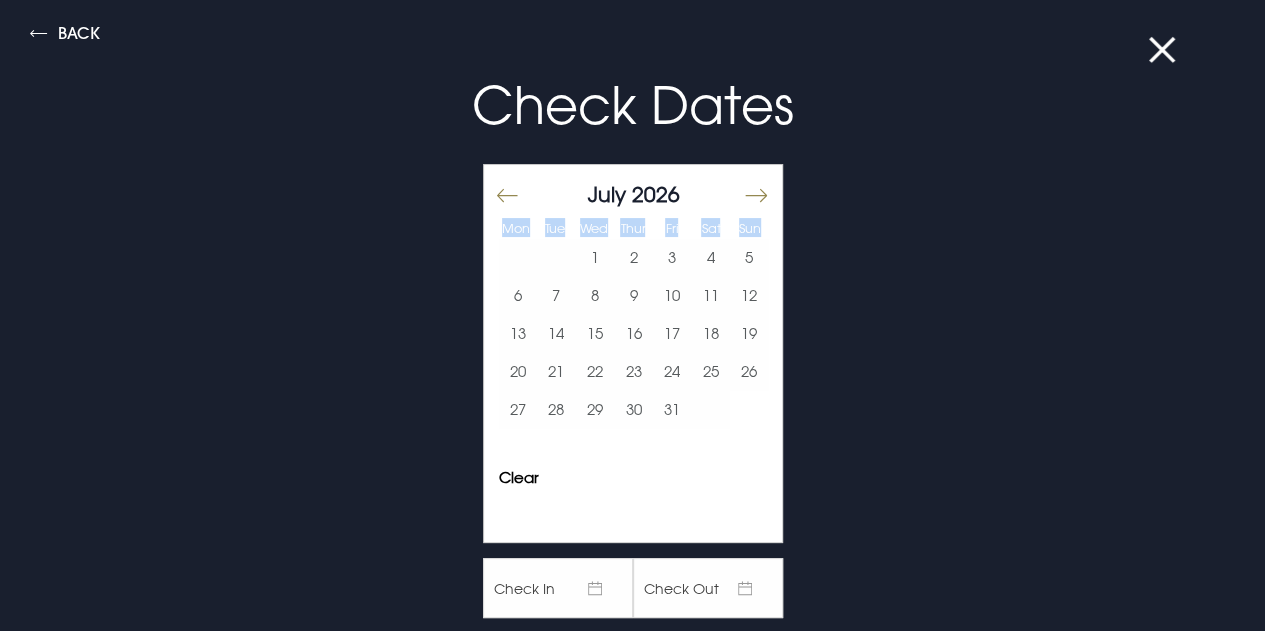 click at bounding box center [755, 195] 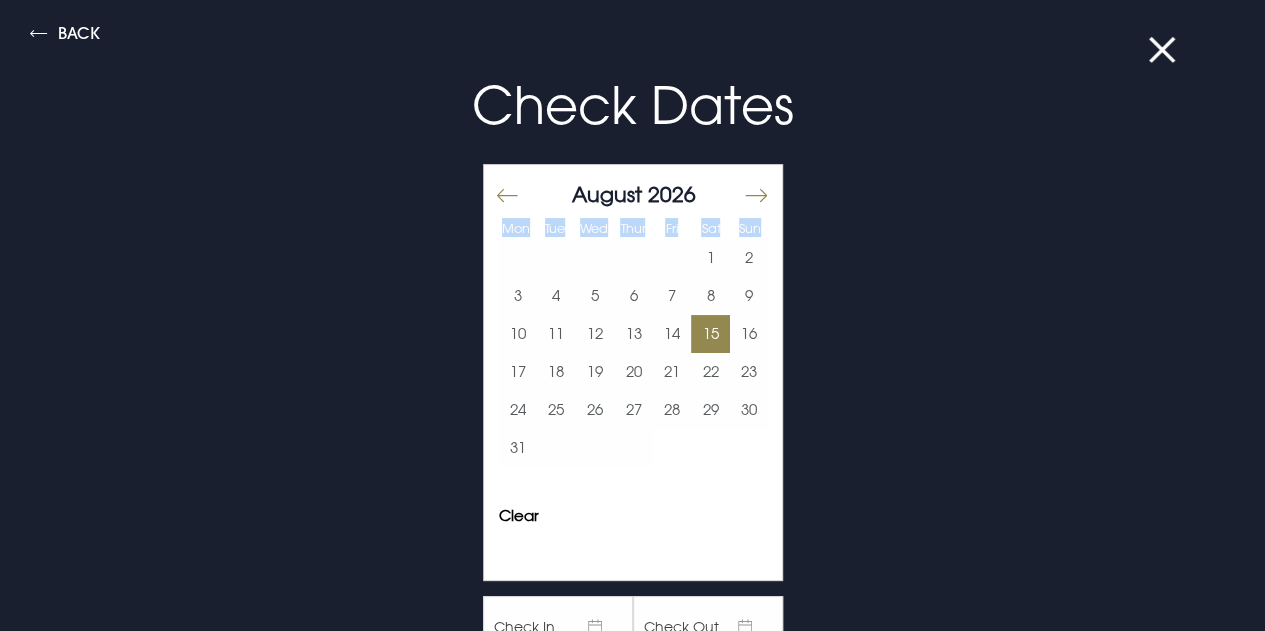 click on "15" at bounding box center (710, 334) 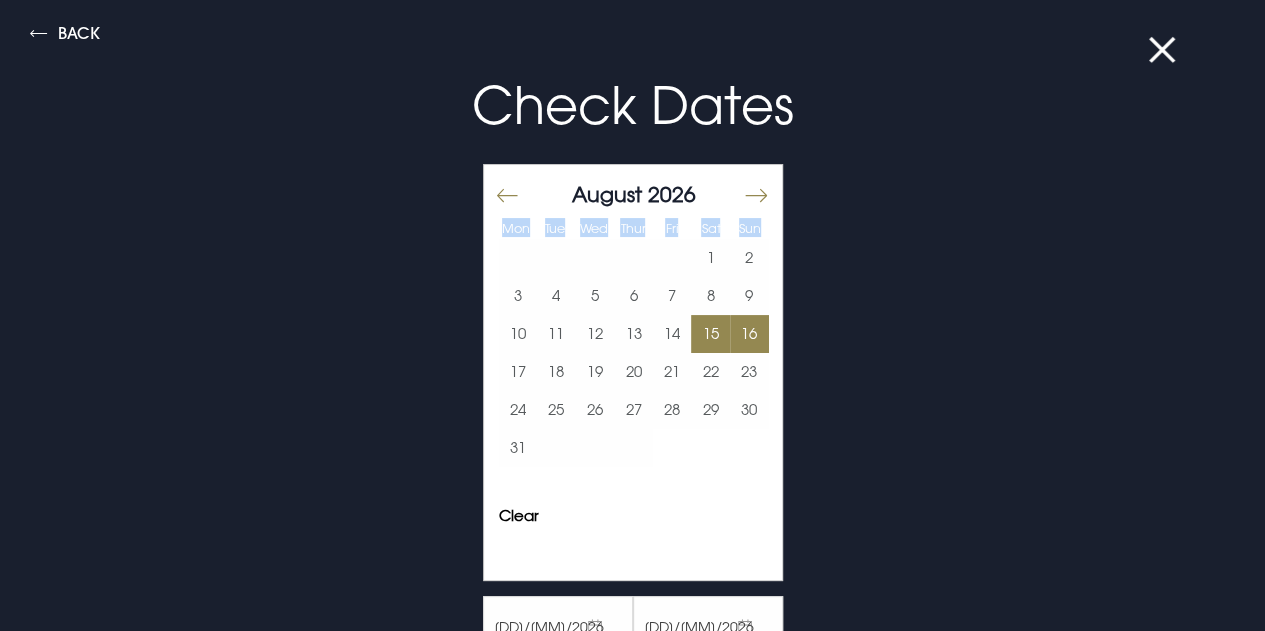 click on "16" at bounding box center (749, 334) 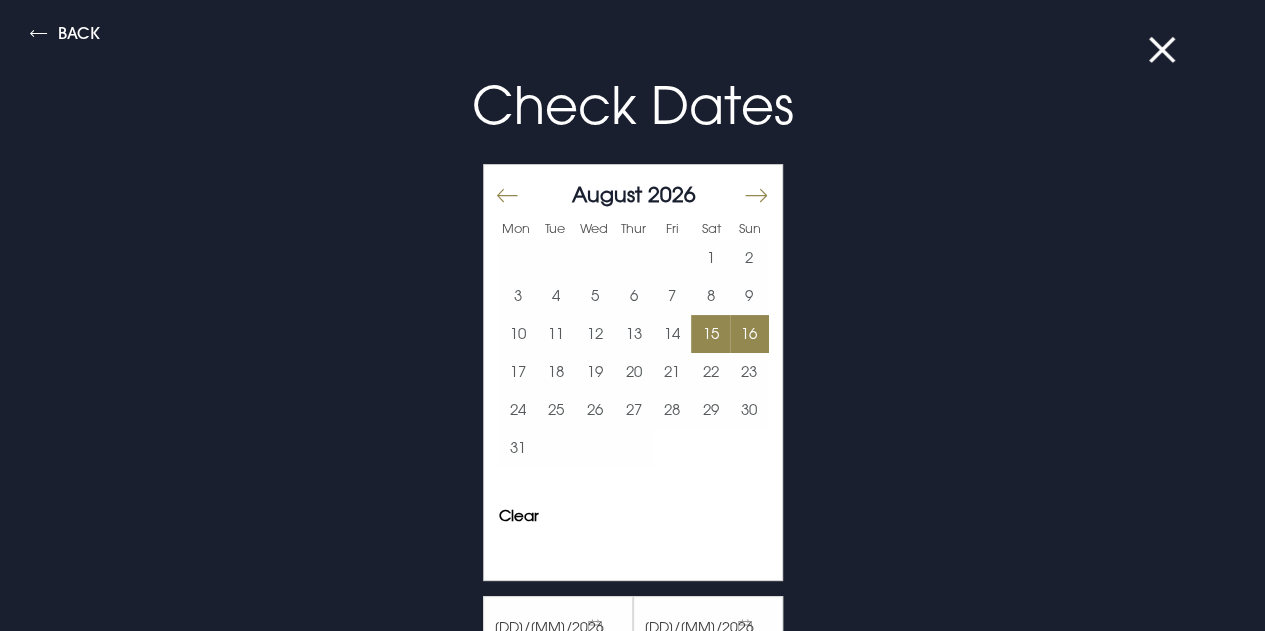 click on "Check Dates         Mon Tue Wed Thur Fri Sat Sun   July   2026   1 2 3 4 5 6 7 8 9 10 11 12 13 14 15 16 17 18 19 20 21 22 23 24 25 26 27 28 29 30 31 August   2026   1 2 3 4 5 6 7 8 9 10 11 12 13 14 15 16 17 18 19 20 21 22 23 24 25 26 27 28 29 30 31 September   2026   1 2 3 4 5 6 7 8 9 10 11 12 13 14 15 16 17 18 19 20 21 22 23 24 25 26 27 28 29 30   Keyboard Shortcuts   X   ↵  Select the date in focus  ←/→  Move backward (left) and forward (right) by one day.  ↑/↓  Move backward (up) and forward (down) by one week.  PgUp/PgDn  Switch months.  Home/End  Go to the first or last day of a week.  Esc  Close this panel  ?  Open this panel    Clear   Apply   ?
15/08/2026
16/08/2026
Book Now
Have a promo code?" at bounding box center (633, 434) 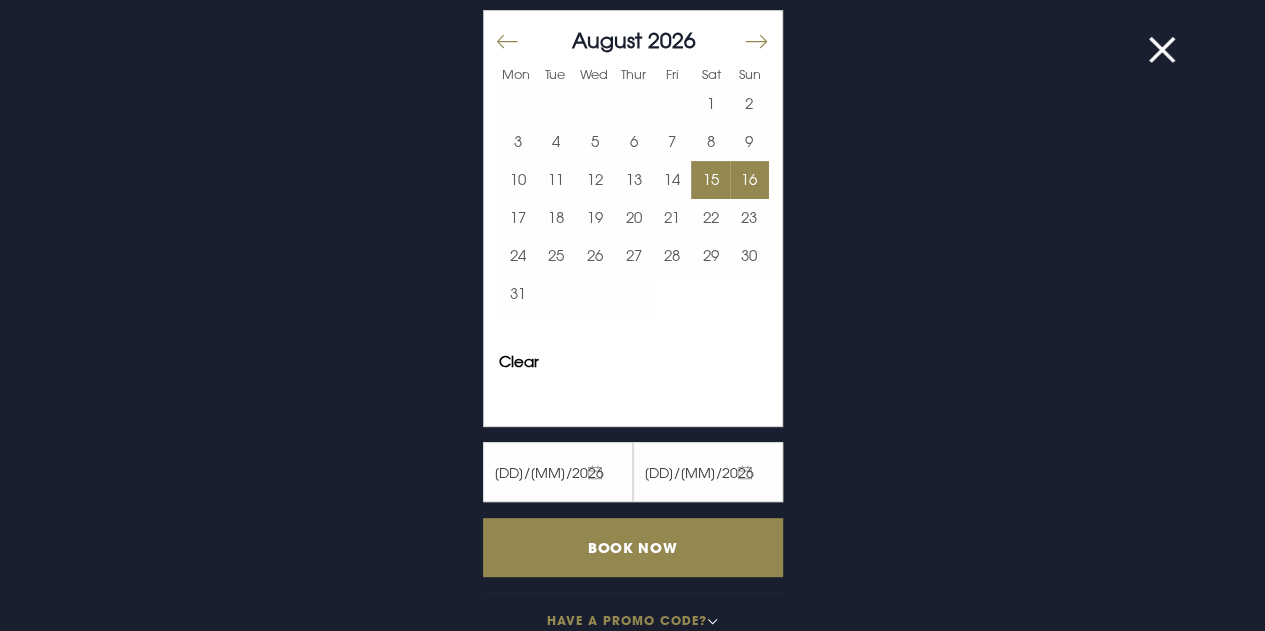 scroll, scrollTop: 156, scrollLeft: 0, axis: vertical 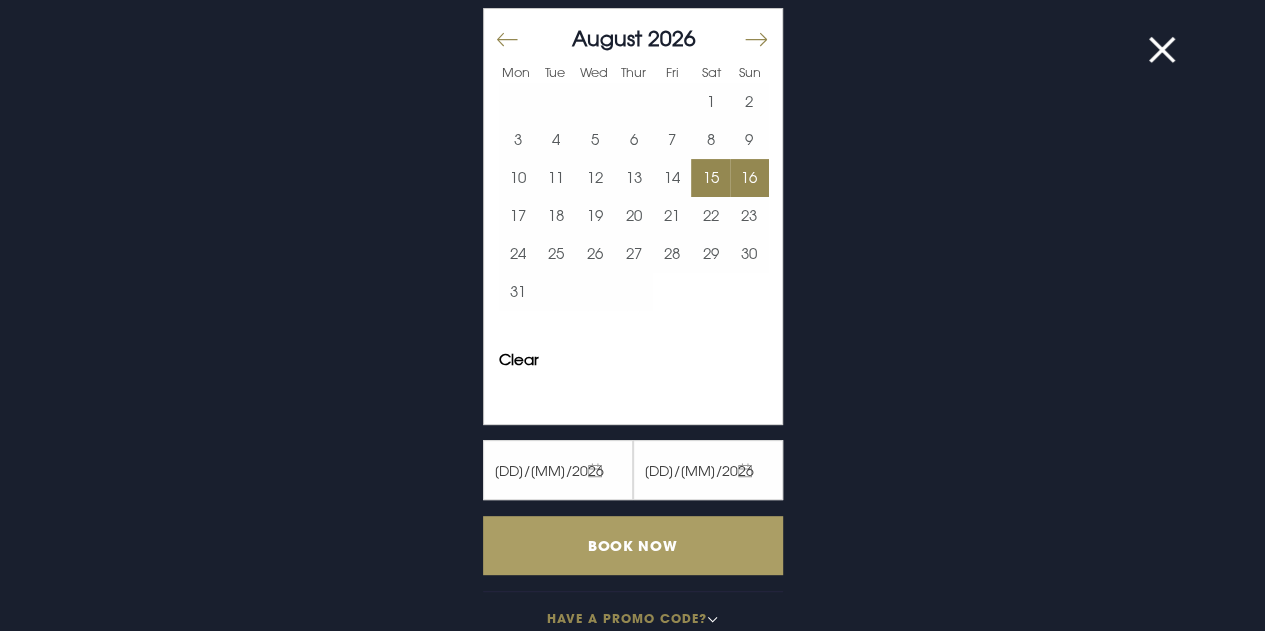 click on "Book Now" at bounding box center (633, 545) 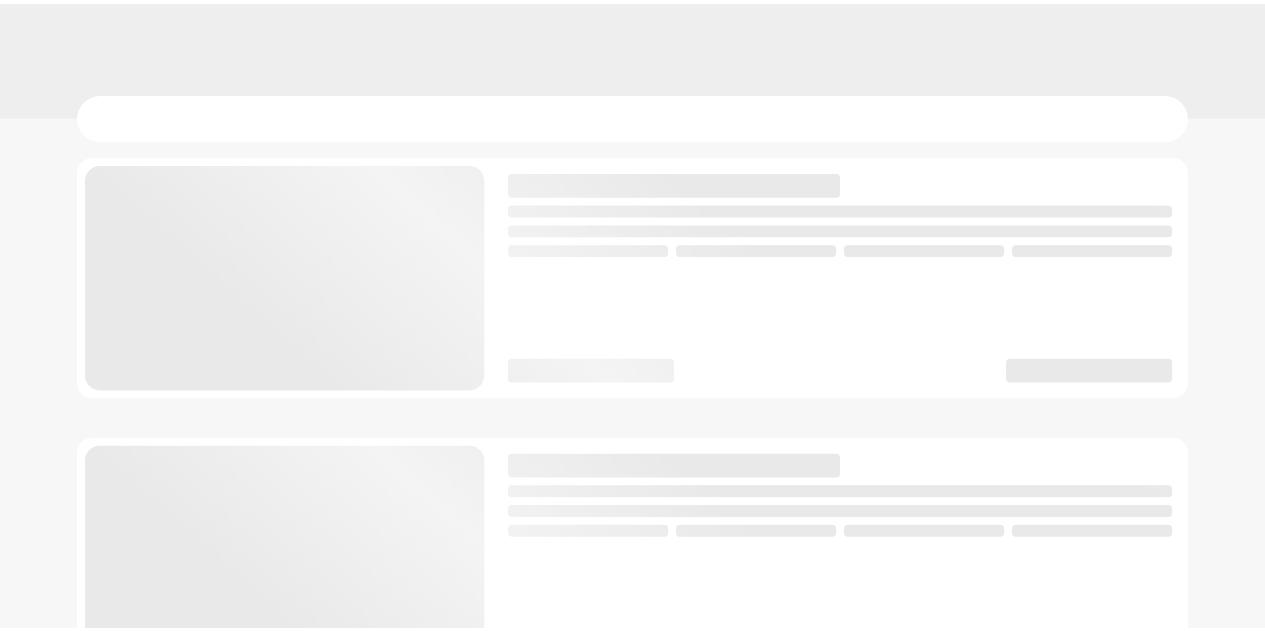 scroll, scrollTop: 0, scrollLeft: 0, axis: both 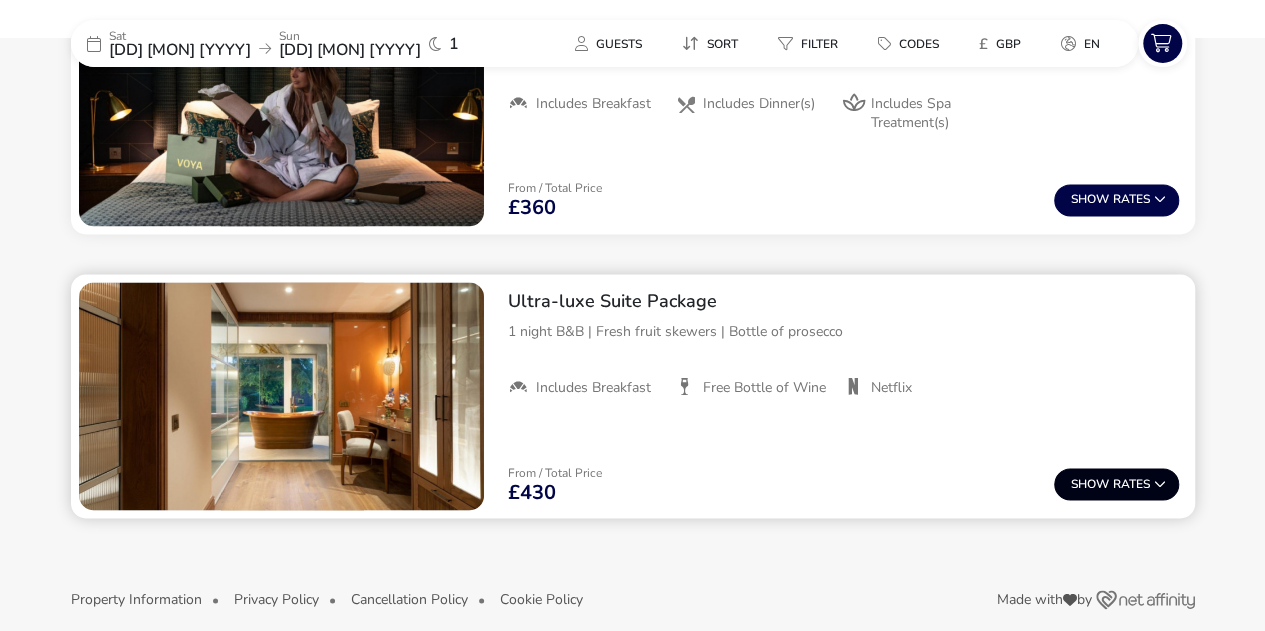 click on "Show   Rates" at bounding box center [1116, 484] 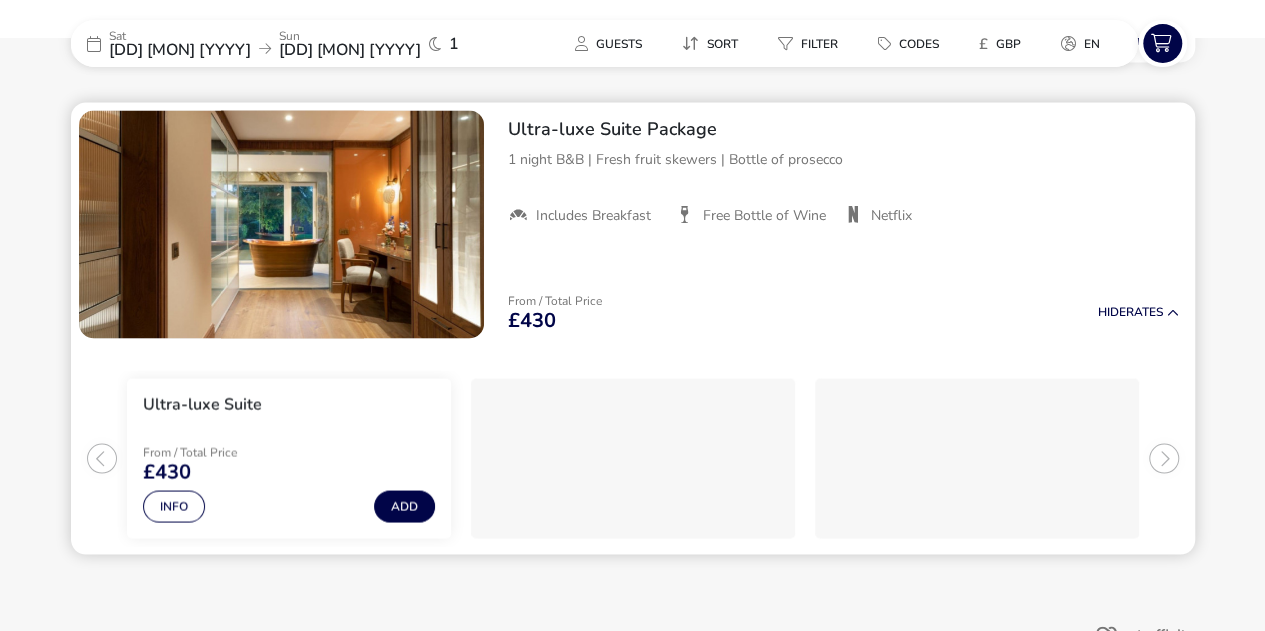 scroll, scrollTop: 1602, scrollLeft: 0, axis: vertical 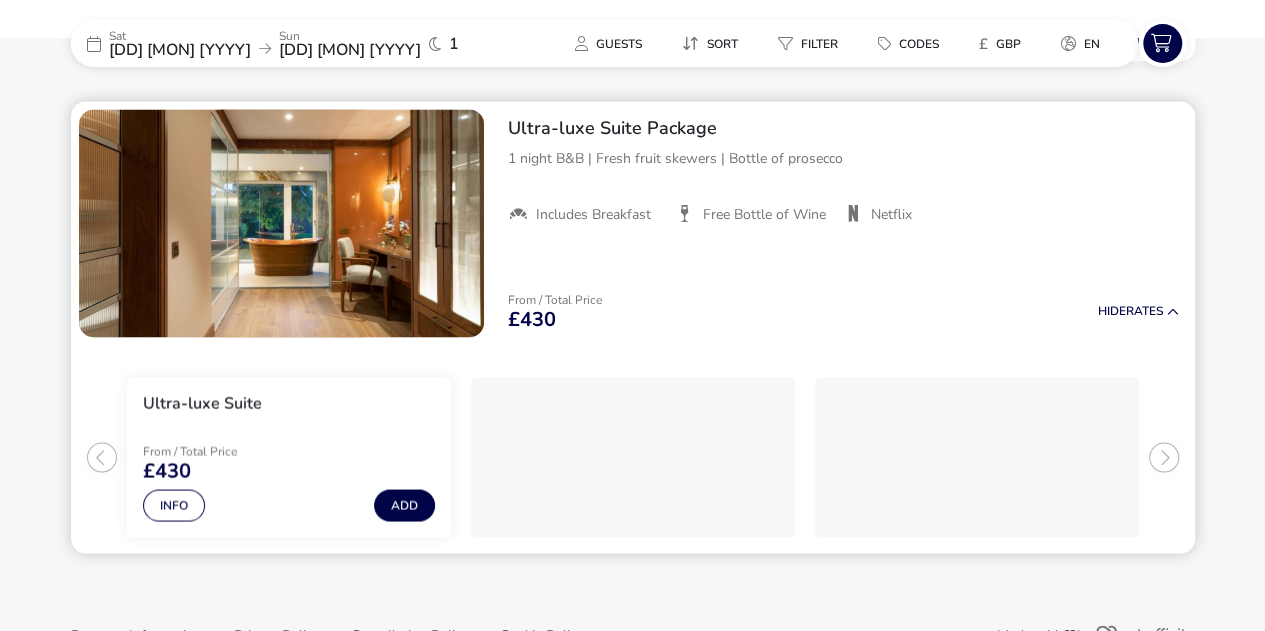 click at bounding box center (281, 223) 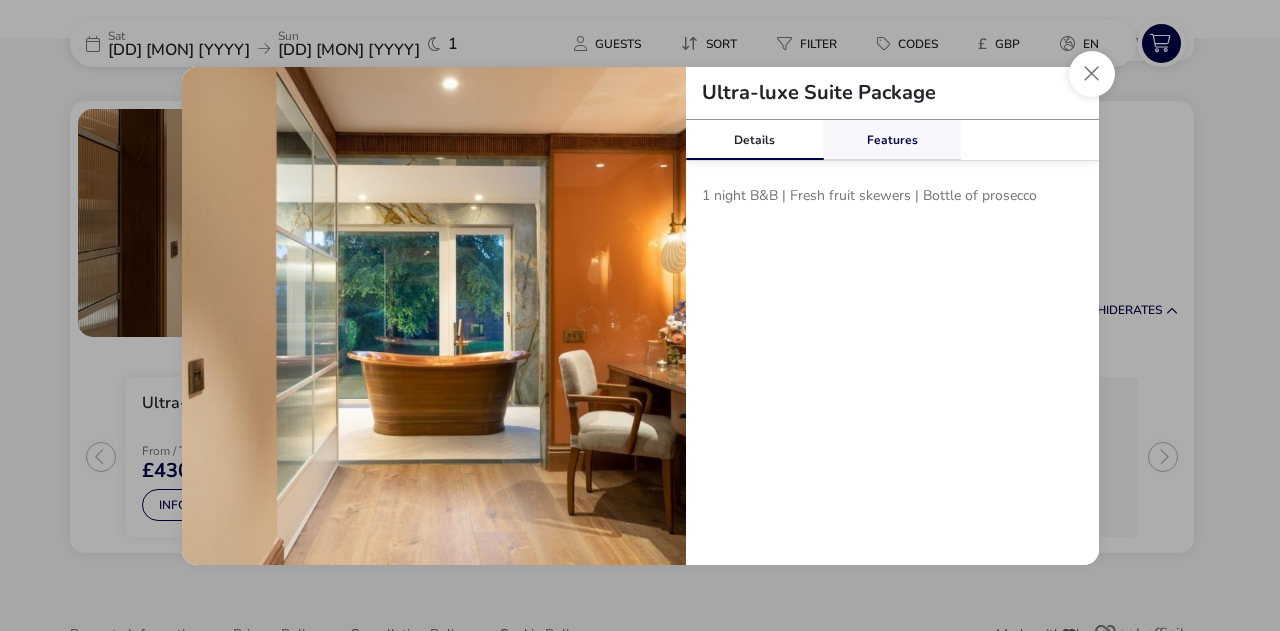 click on "Features" at bounding box center (892, 140) 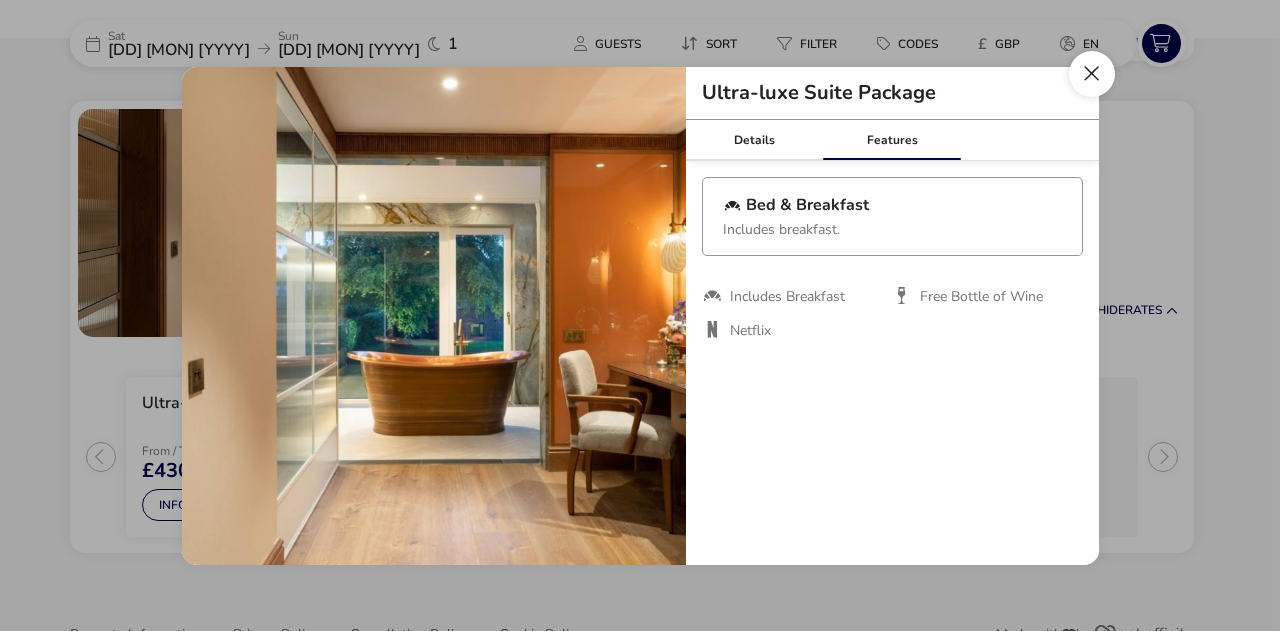 click at bounding box center [1092, 74] 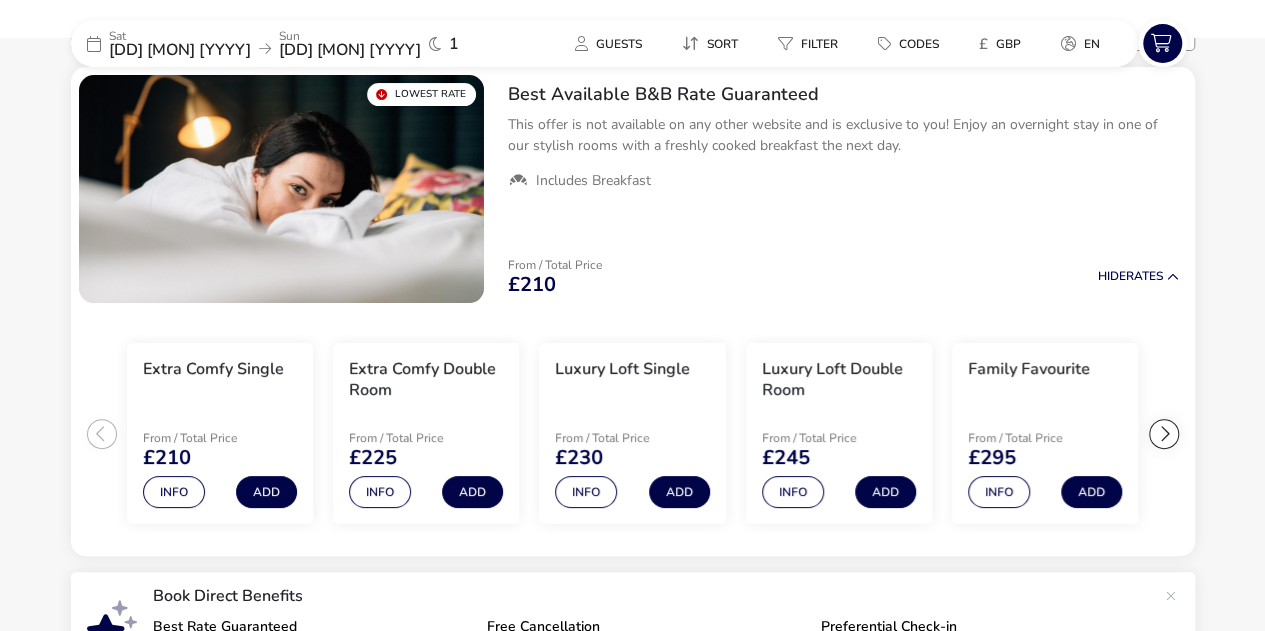 scroll, scrollTop: 126, scrollLeft: 0, axis: vertical 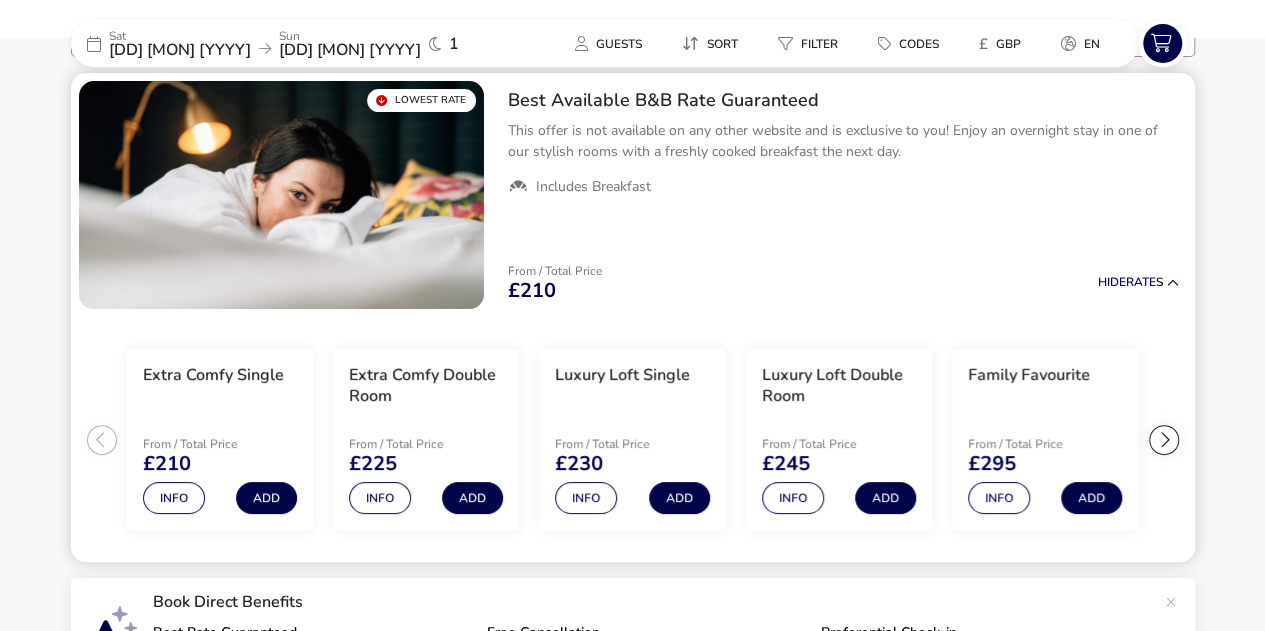 click at bounding box center [1164, 440] 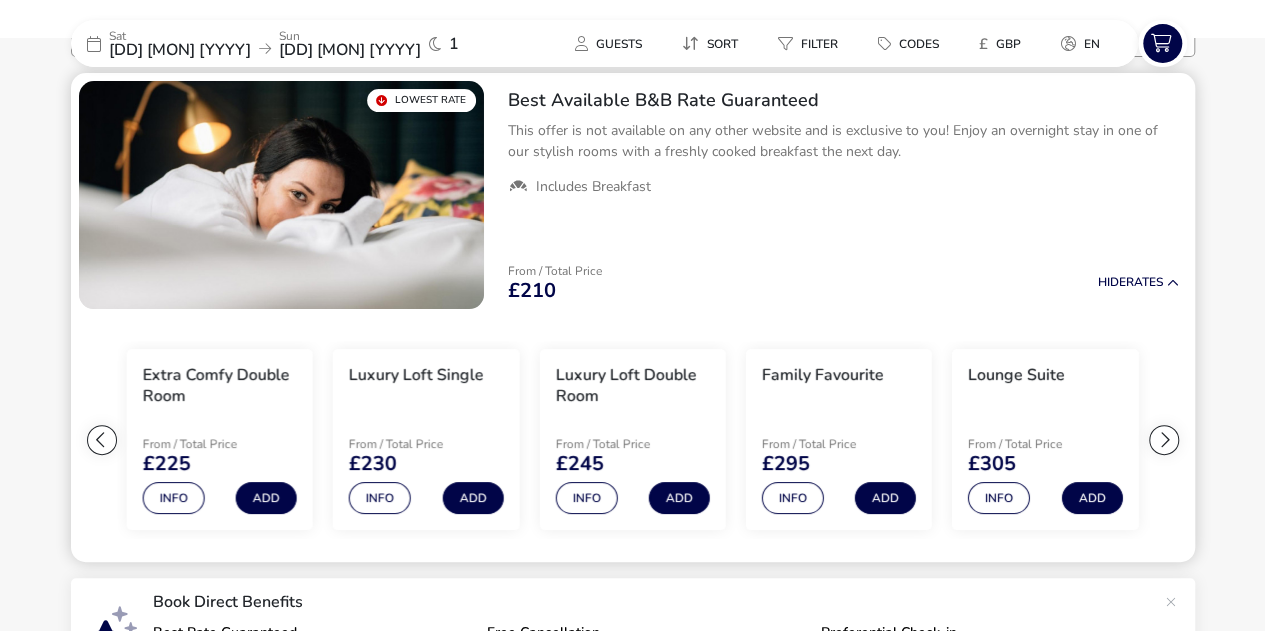 click at bounding box center [1164, 440] 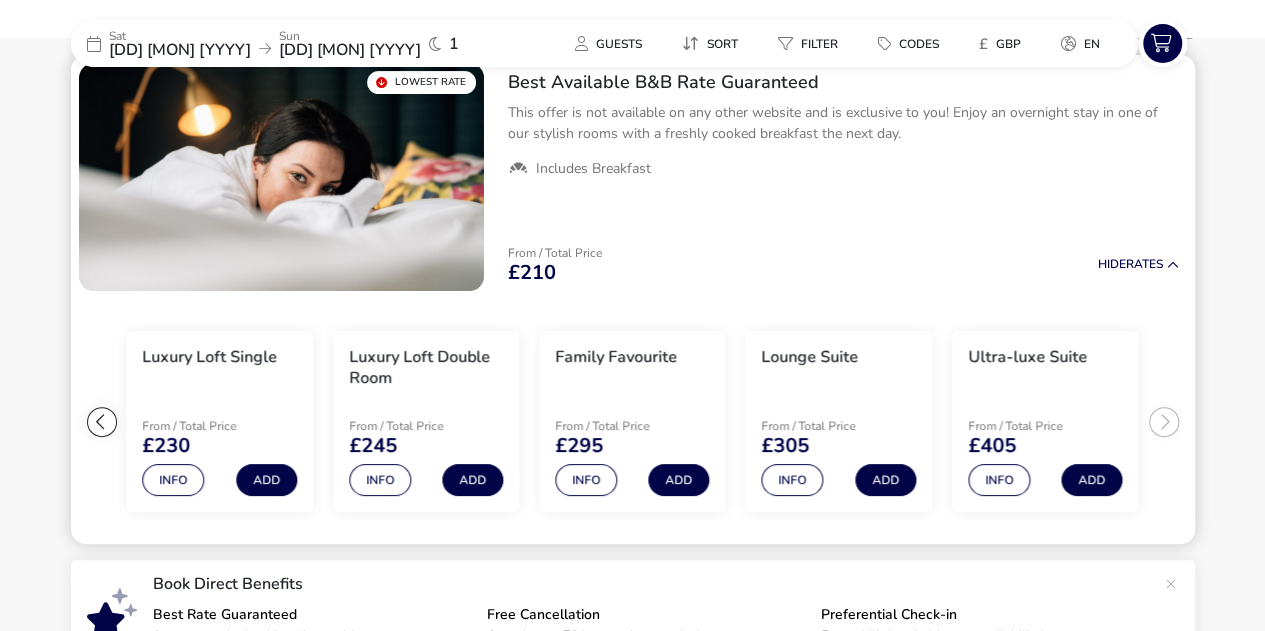 scroll, scrollTop: 146, scrollLeft: 0, axis: vertical 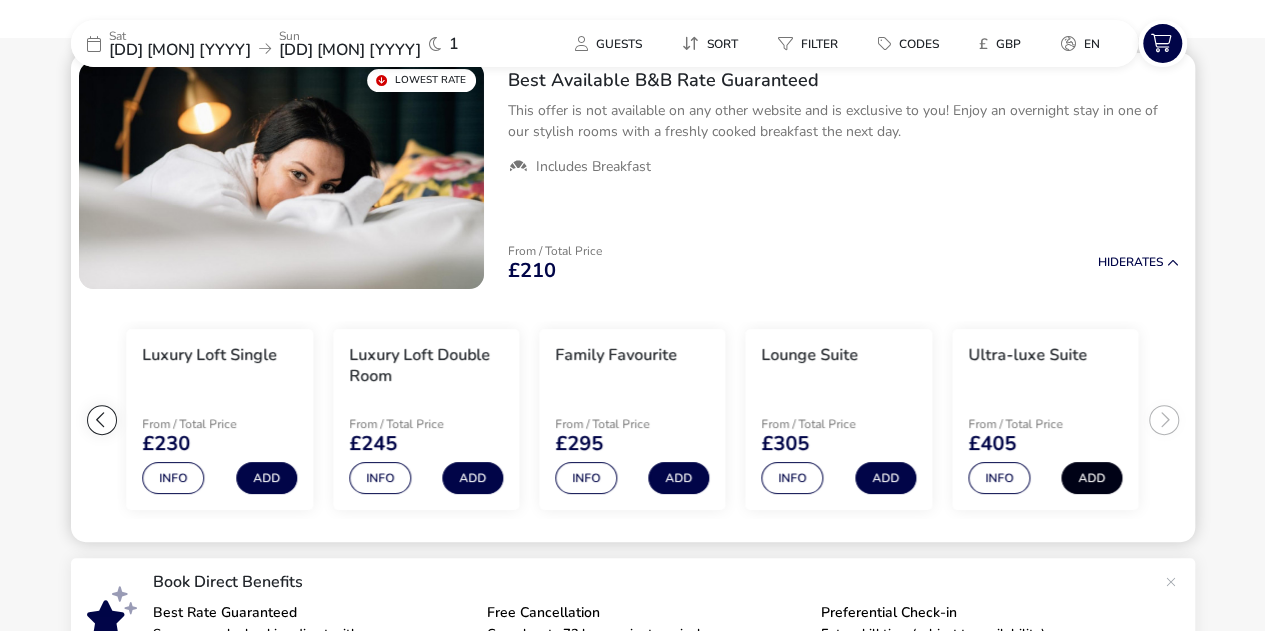 click on "Add" at bounding box center [1091, 478] 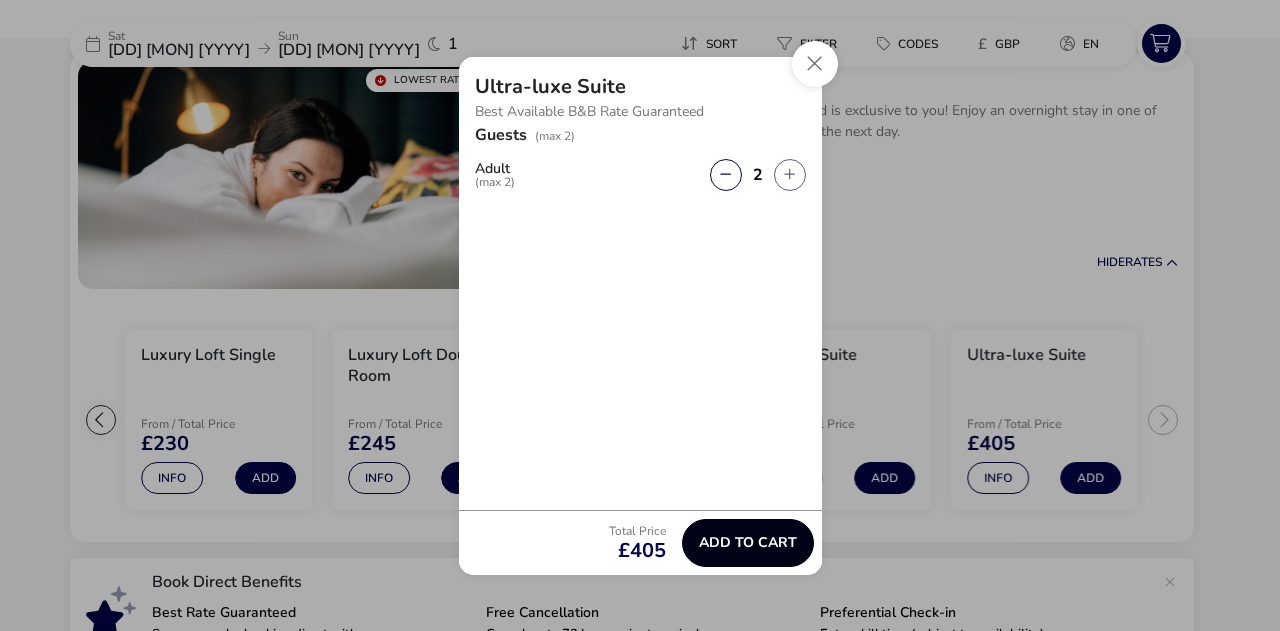 click on "Add to cart" at bounding box center (748, 543) 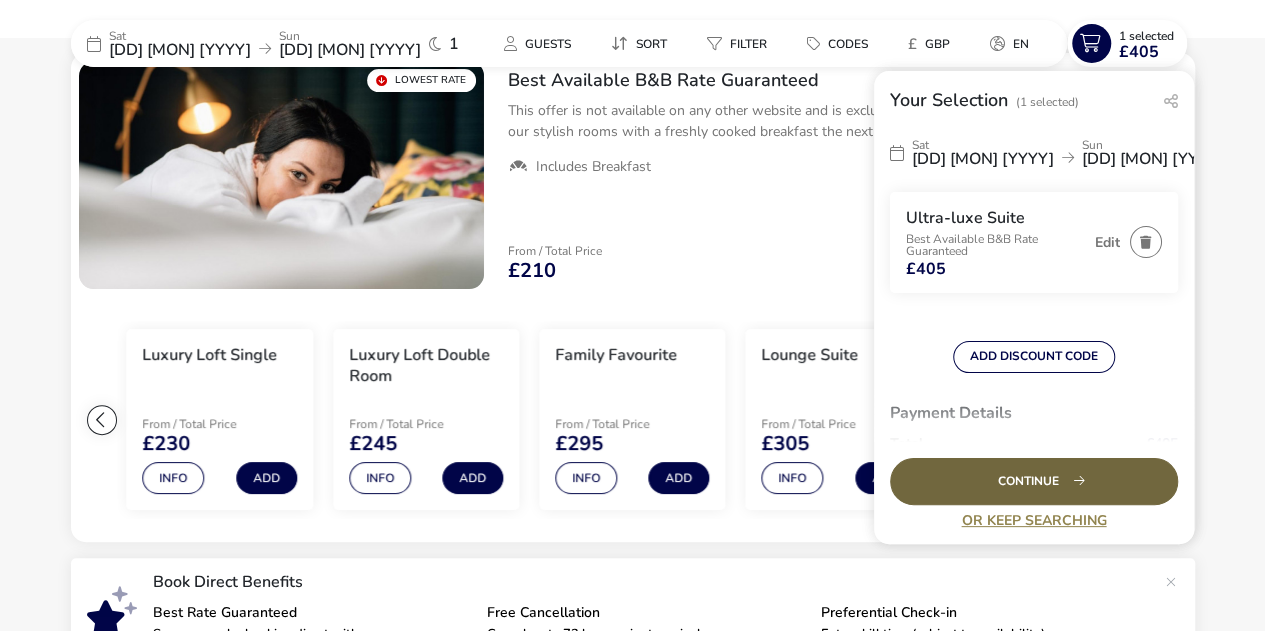 click on "Continue" at bounding box center (1034, 481) 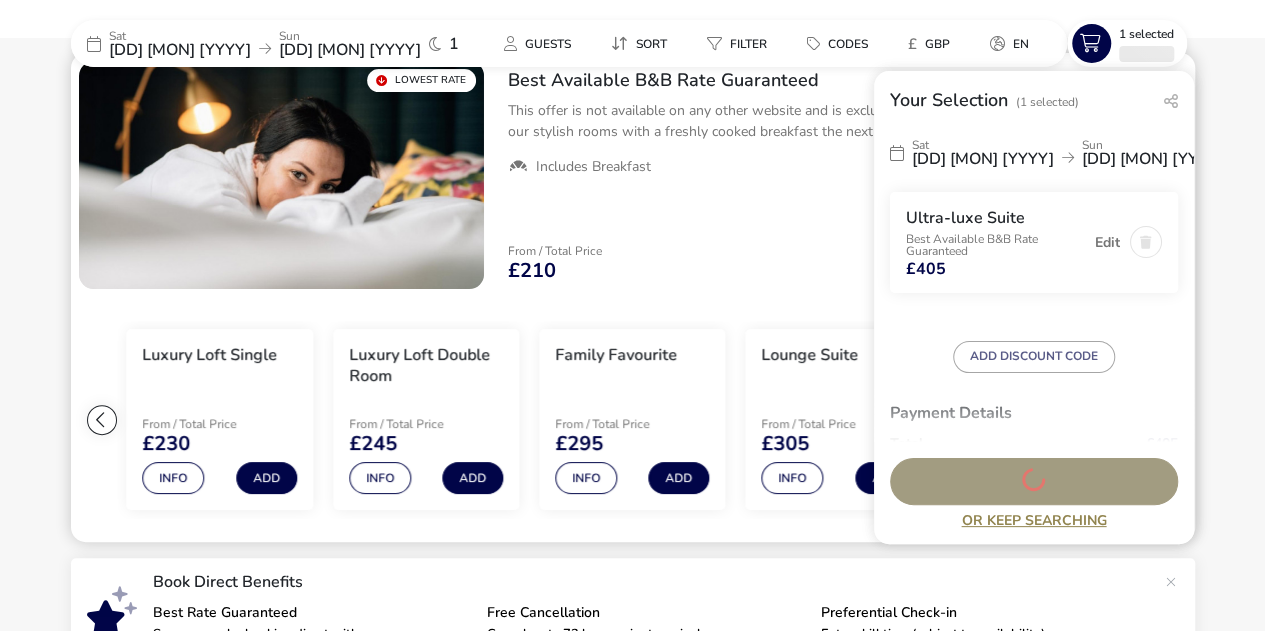 scroll, scrollTop: 0, scrollLeft: 0, axis: both 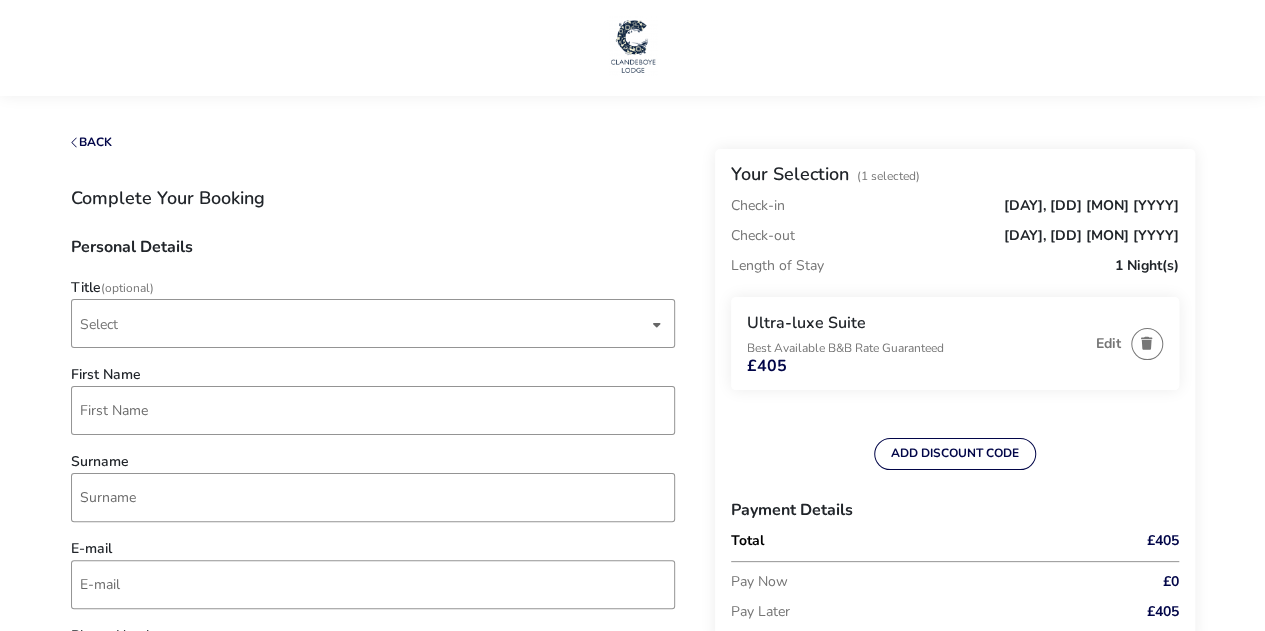 click at bounding box center [633, 46] 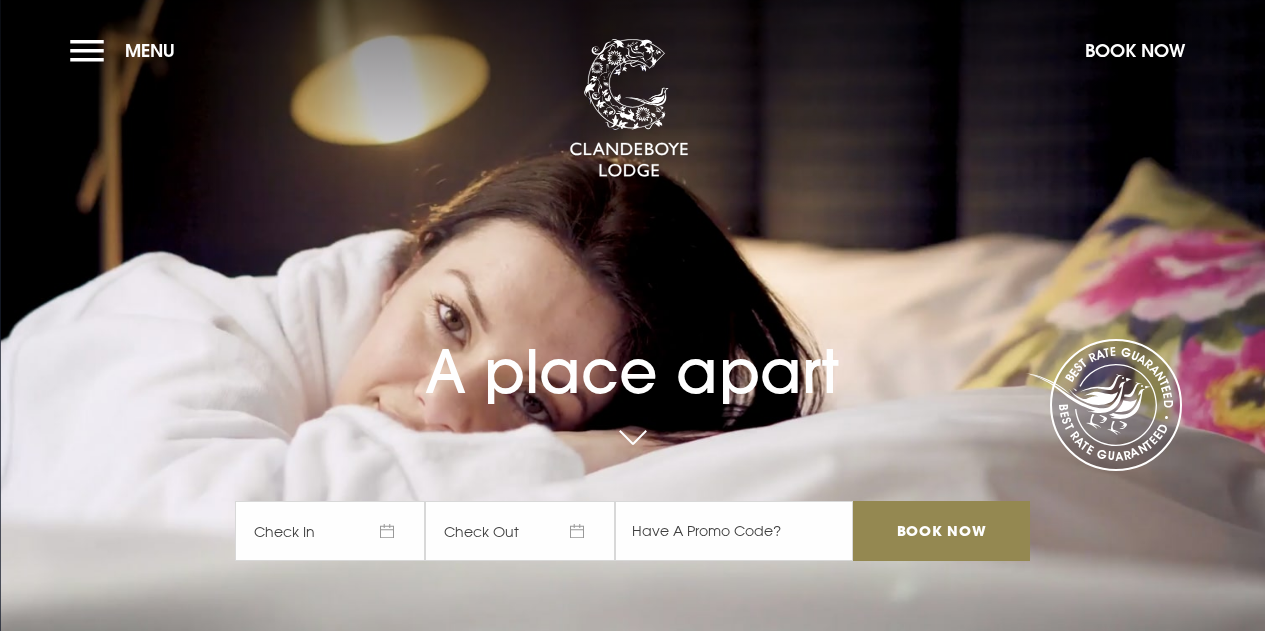 scroll, scrollTop: 0, scrollLeft: 0, axis: both 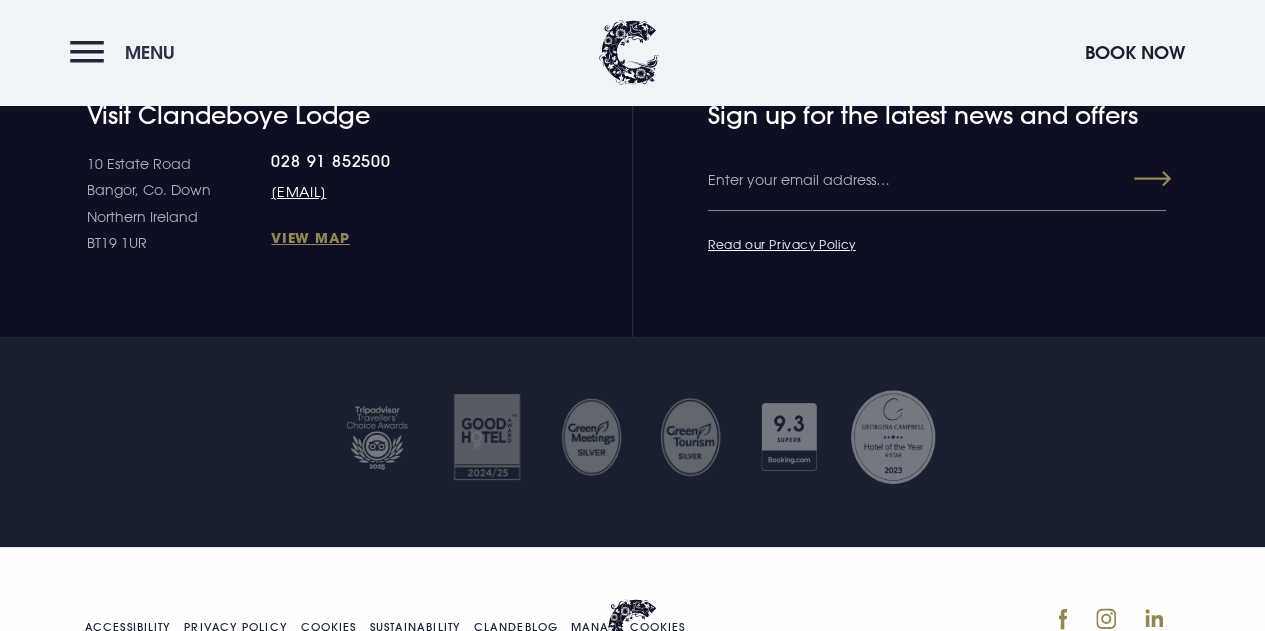 click on "Menu" at bounding box center (127, 52) 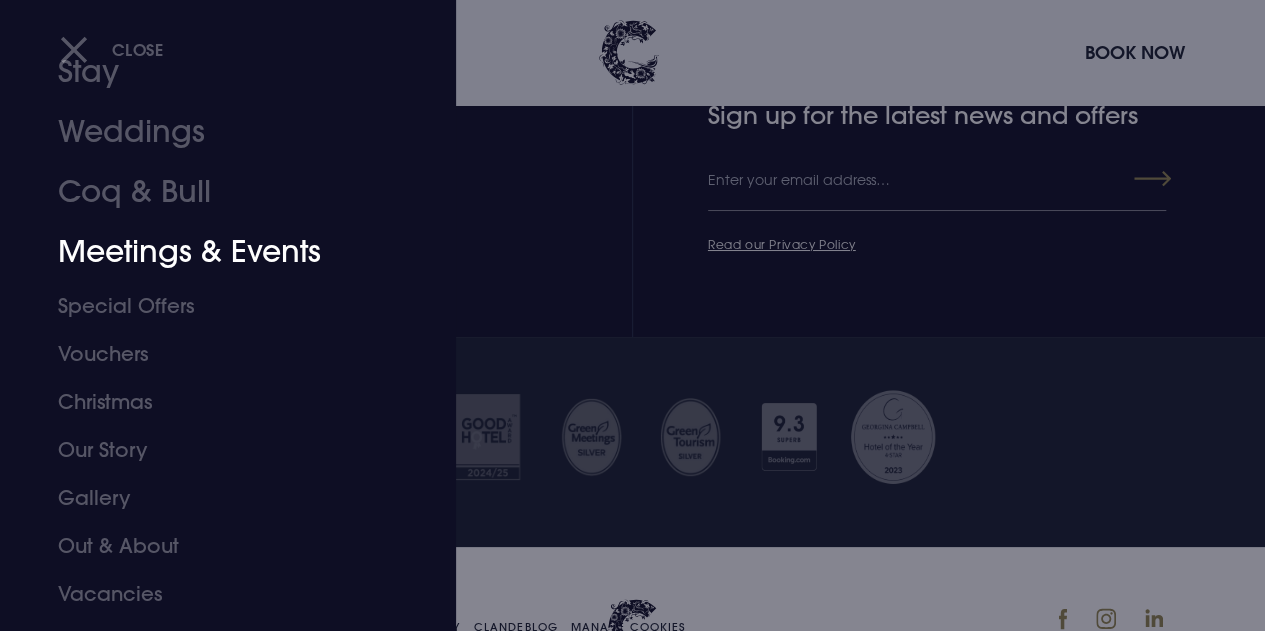 scroll, scrollTop: 120, scrollLeft: 0, axis: vertical 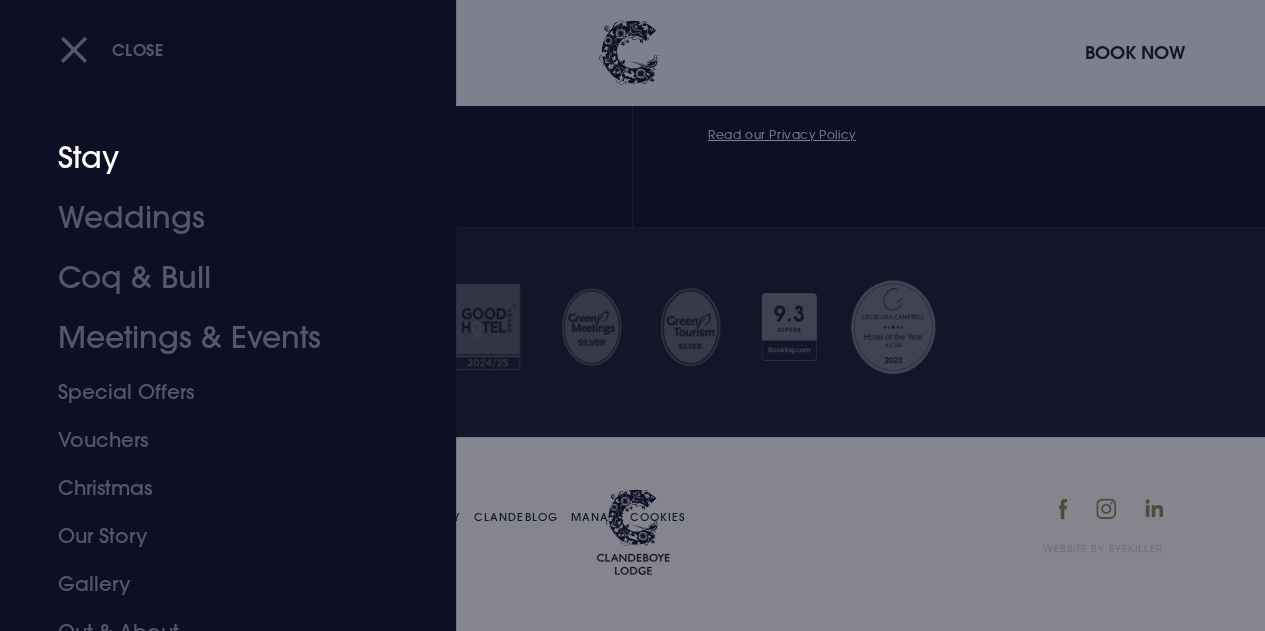 click on "Stay" at bounding box center (214, 158) 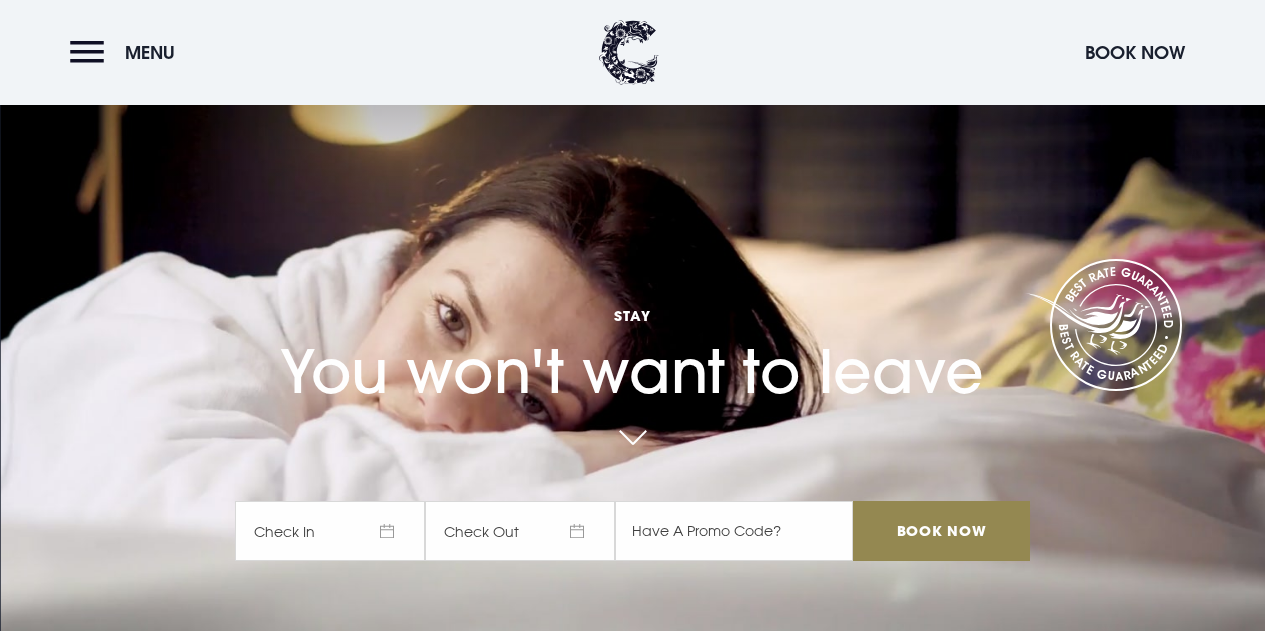 scroll, scrollTop: 1078, scrollLeft: 0, axis: vertical 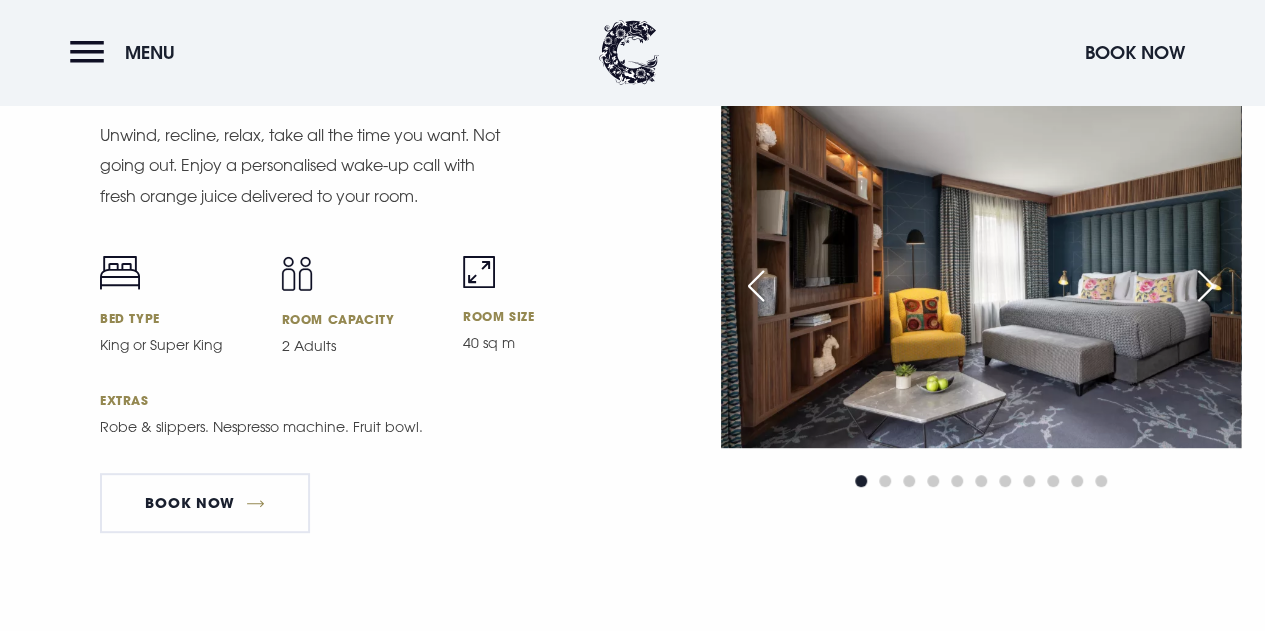 click at bounding box center (1206, 286) 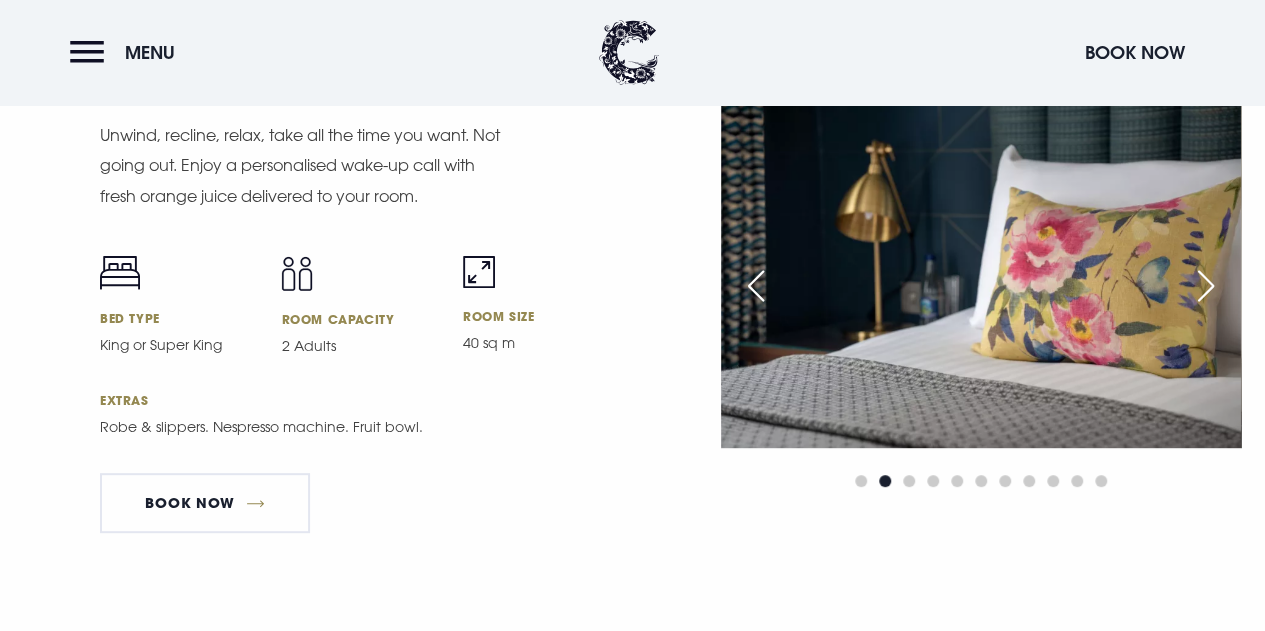 click at bounding box center [1206, 286] 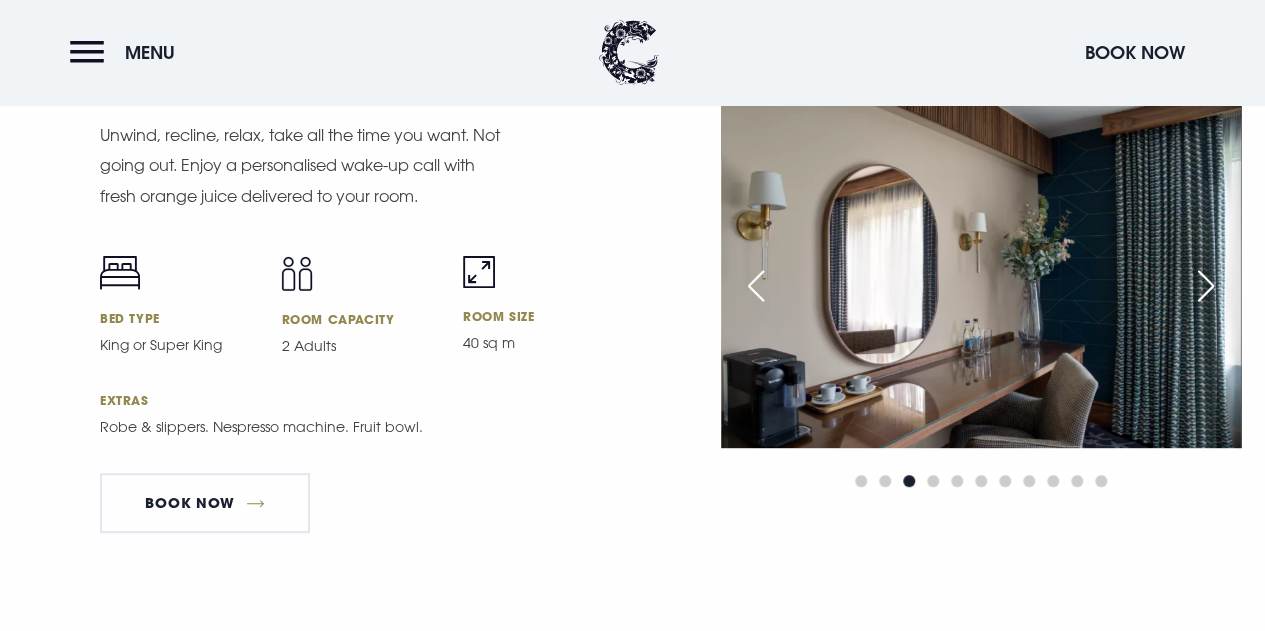 click at bounding box center [1206, 286] 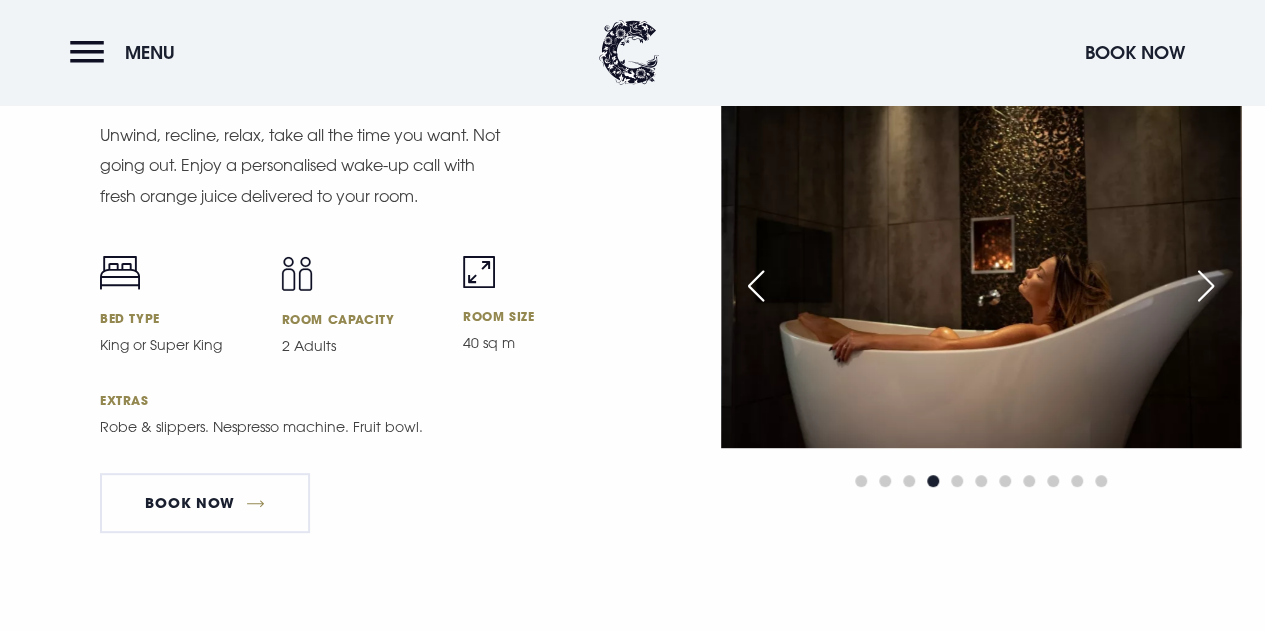 click at bounding box center [1206, 286] 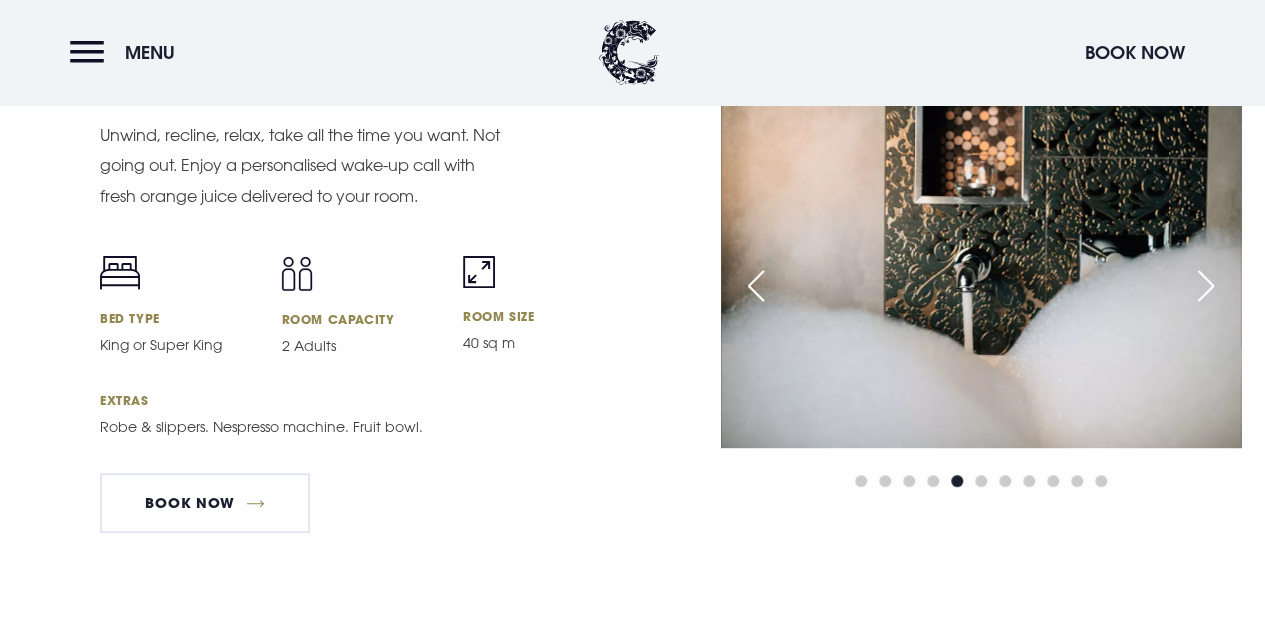 click at bounding box center (1206, 286) 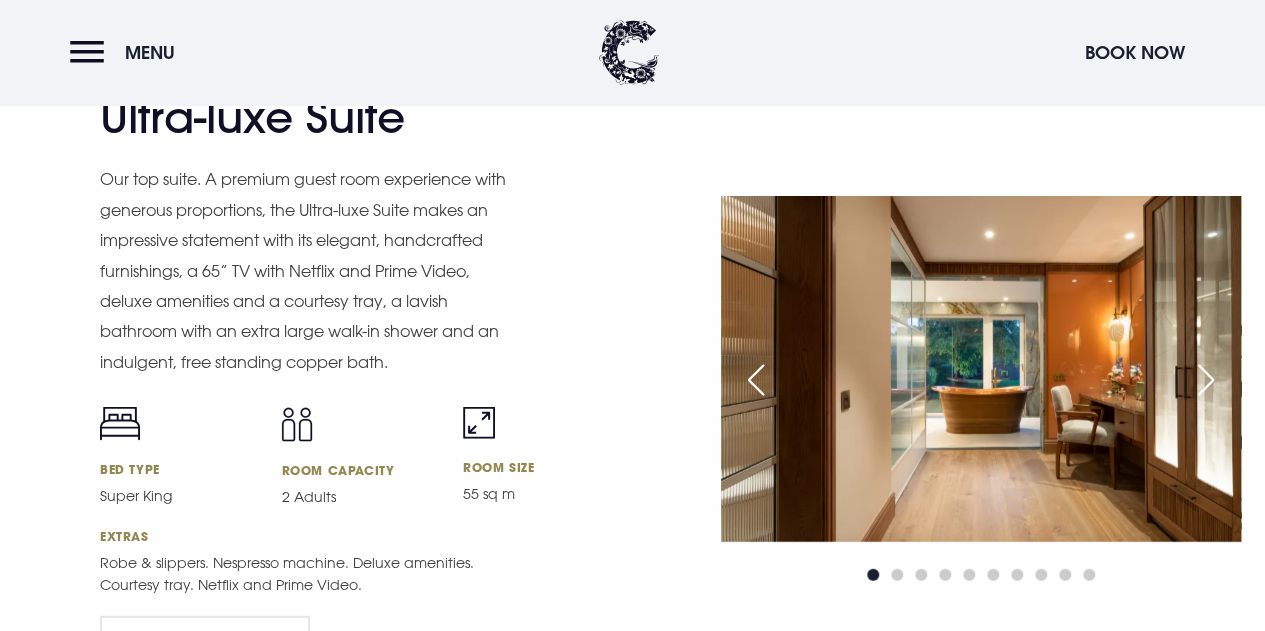 scroll, scrollTop: 2502, scrollLeft: 0, axis: vertical 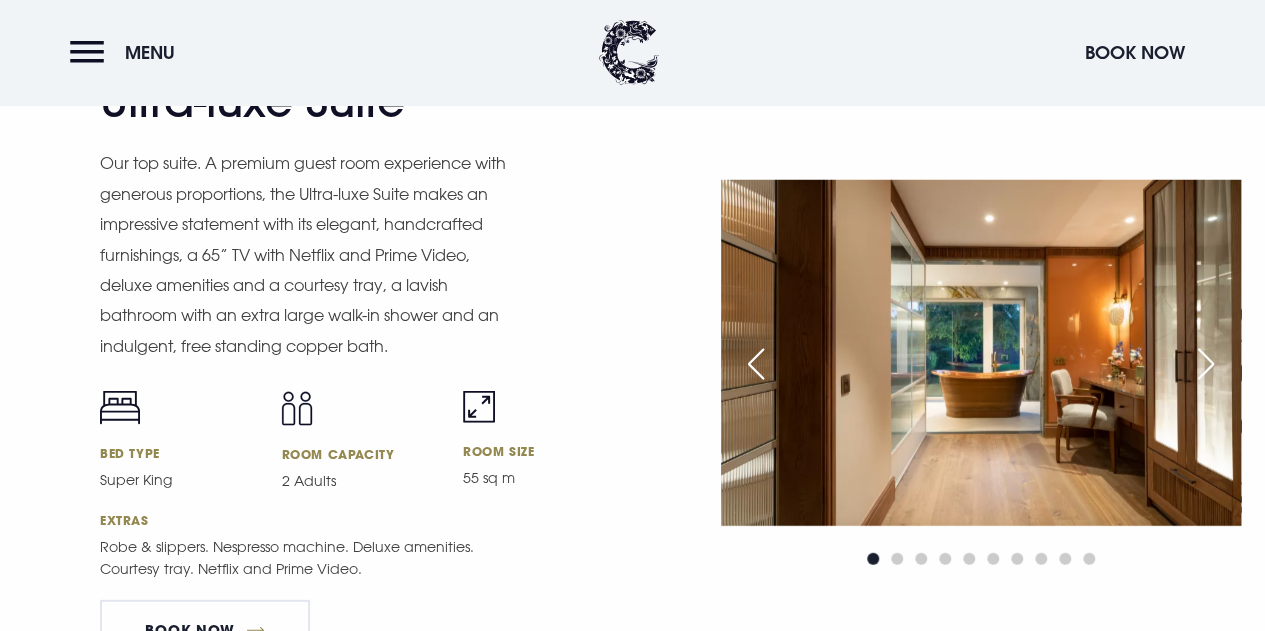 click at bounding box center [1206, 364] 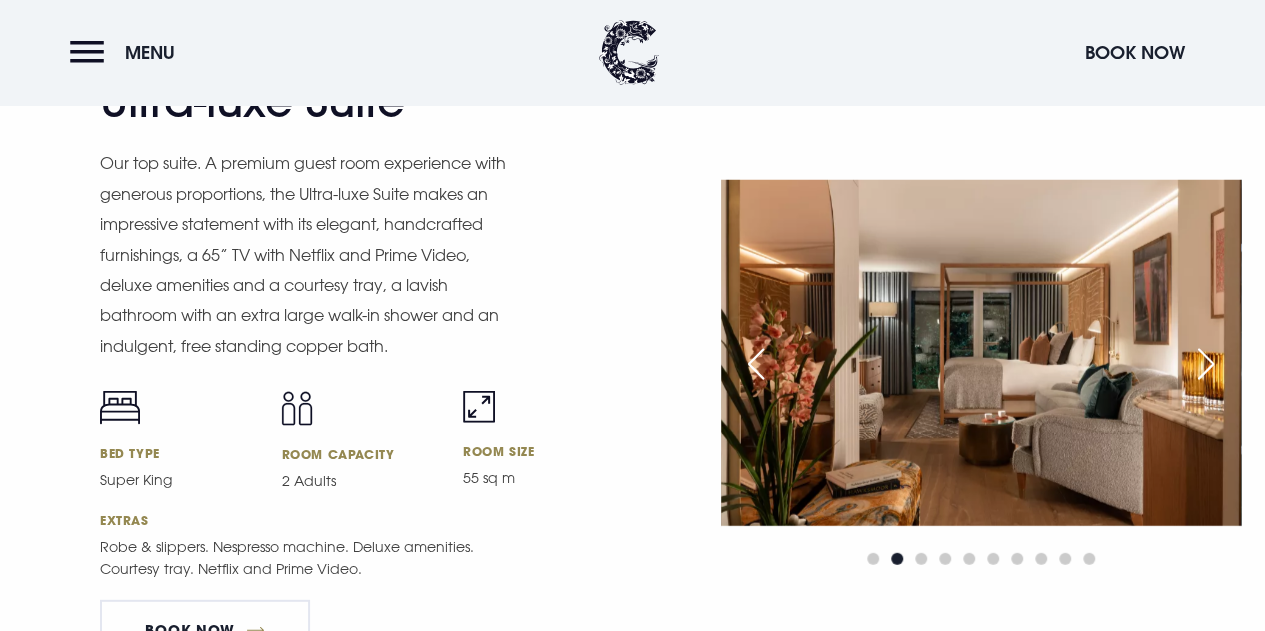 click at bounding box center (1206, 364) 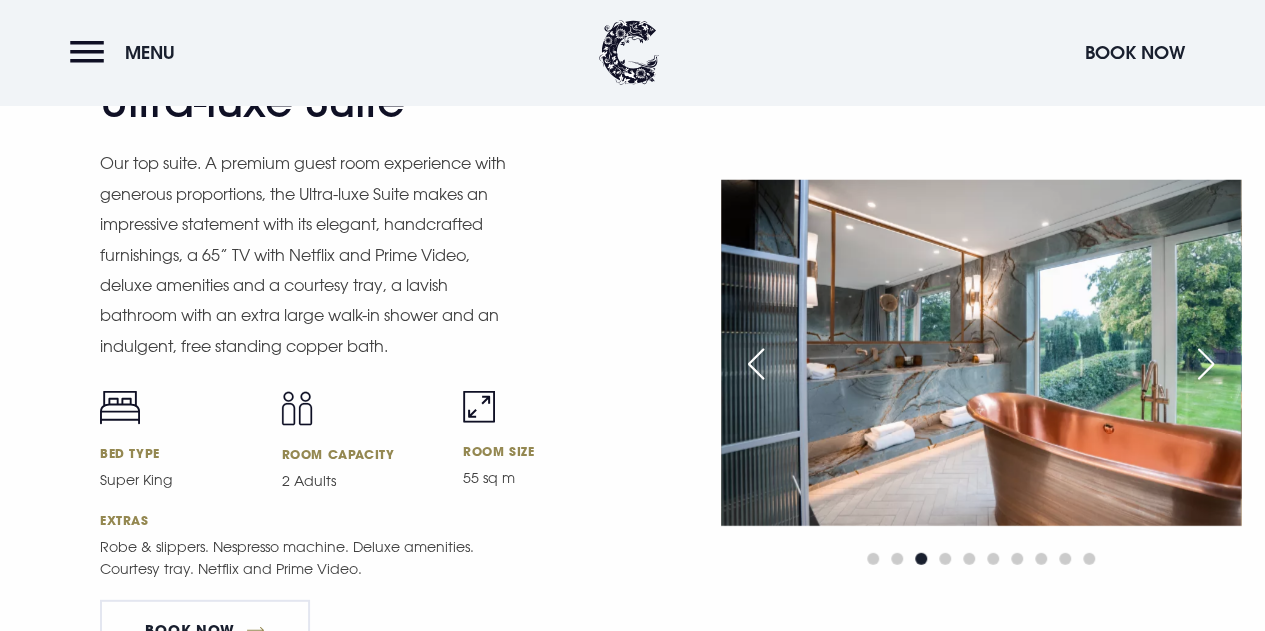click at bounding box center [1206, 364] 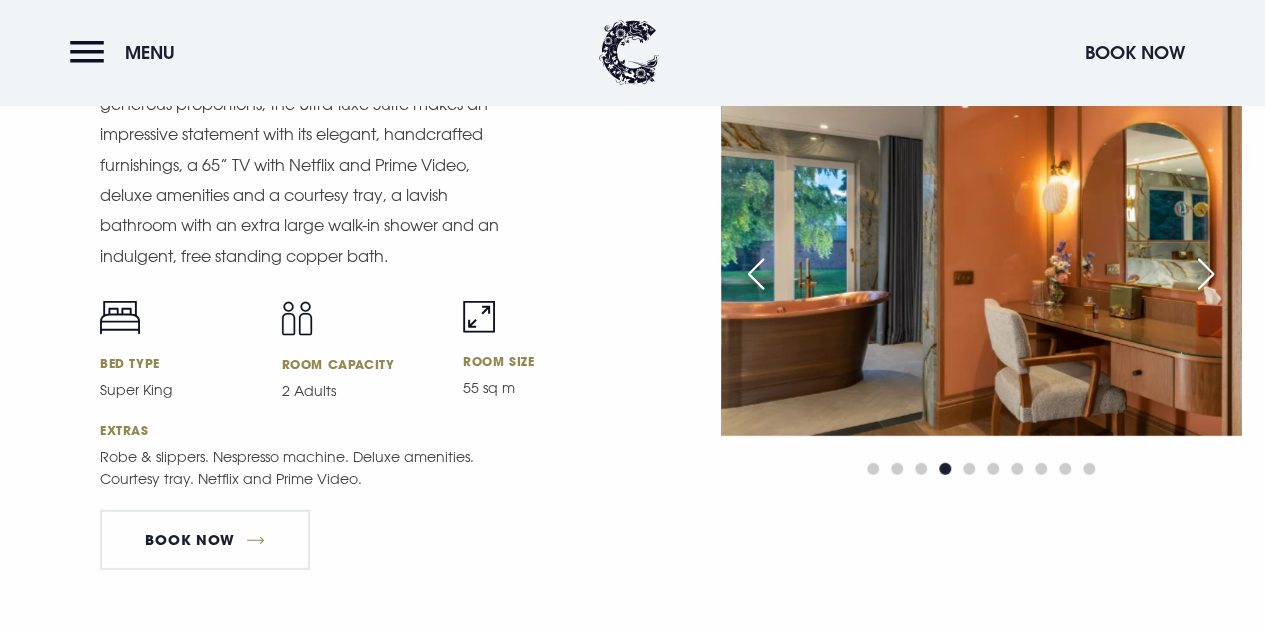 scroll, scrollTop: 2556, scrollLeft: 0, axis: vertical 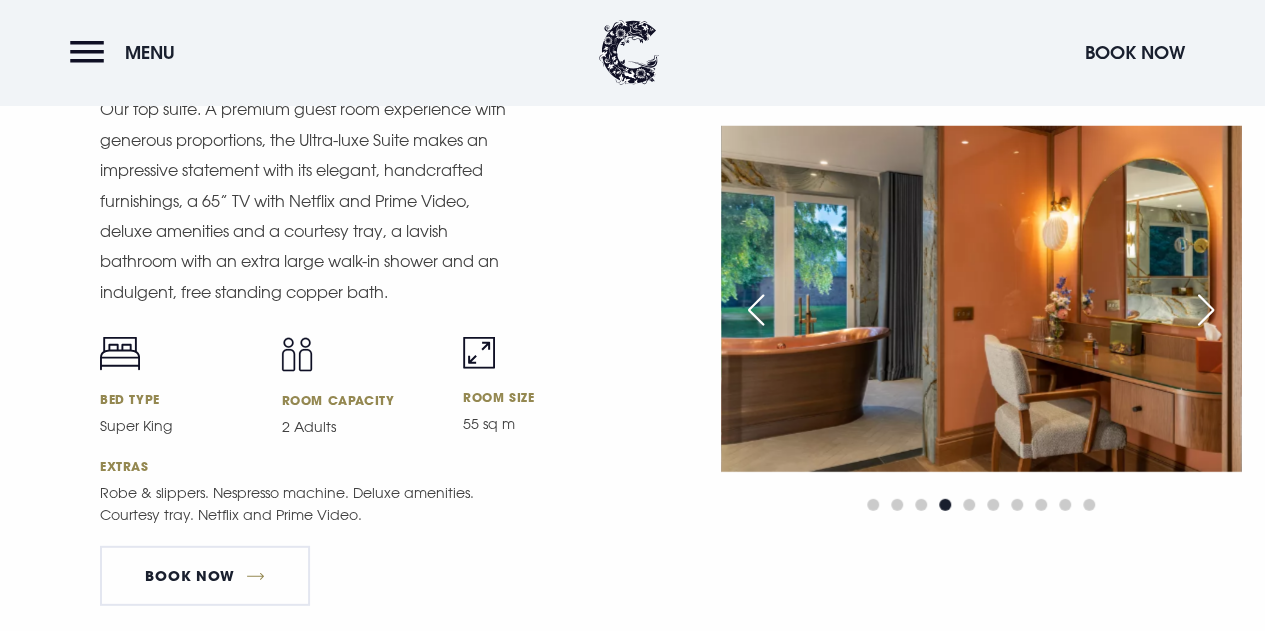click at bounding box center [1206, 310] 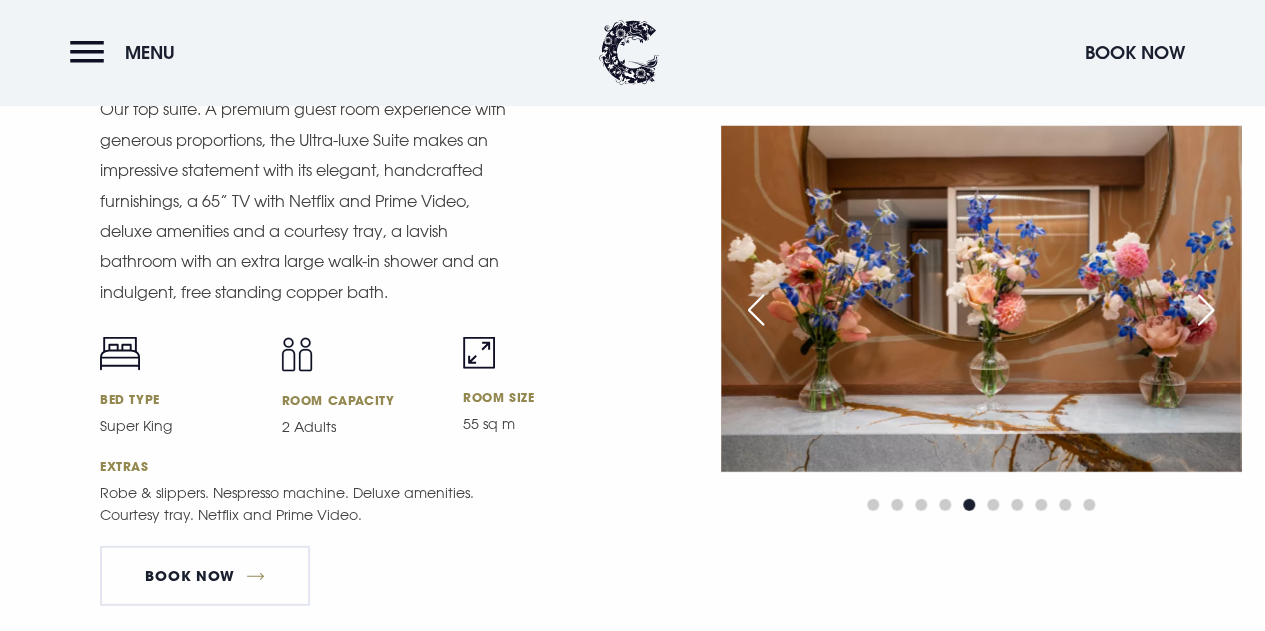 click at bounding box center [1206, 310] 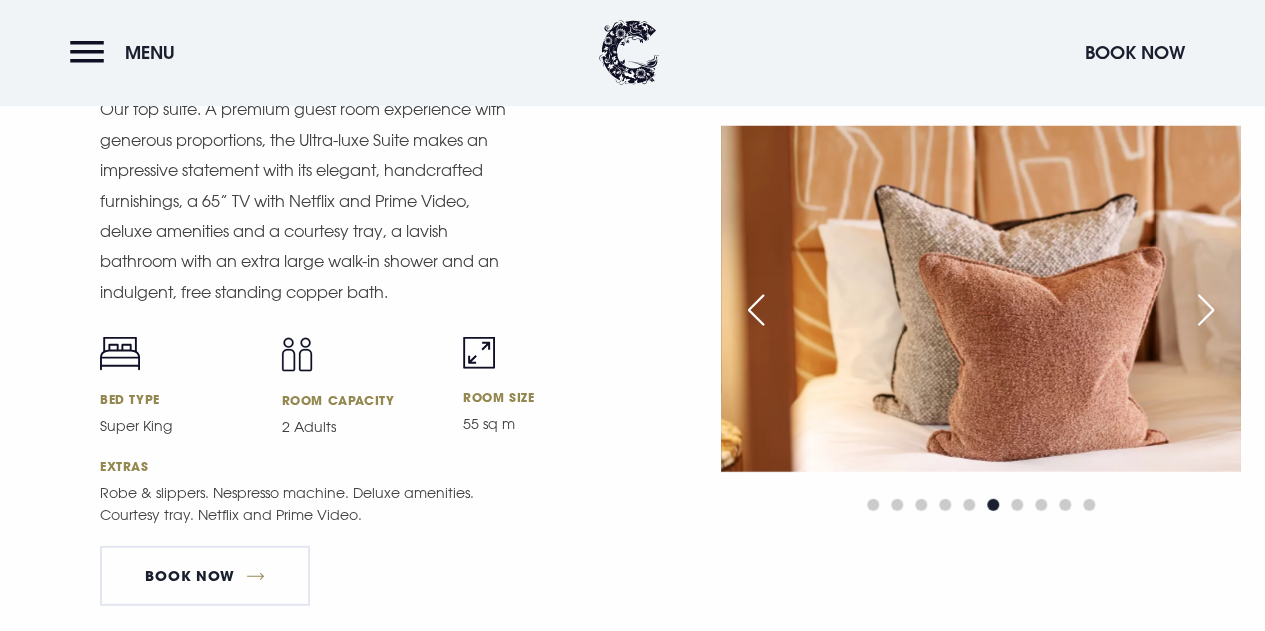 click at bounding box center (1206, 310) 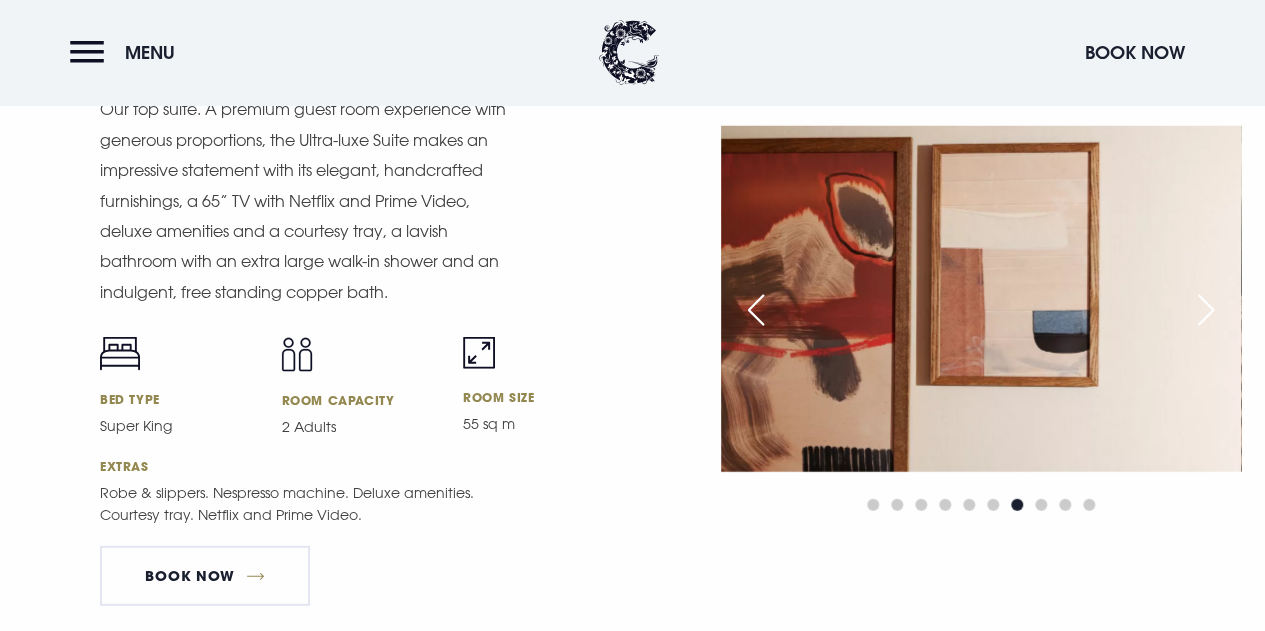 click at bounding box center (1206, 310) 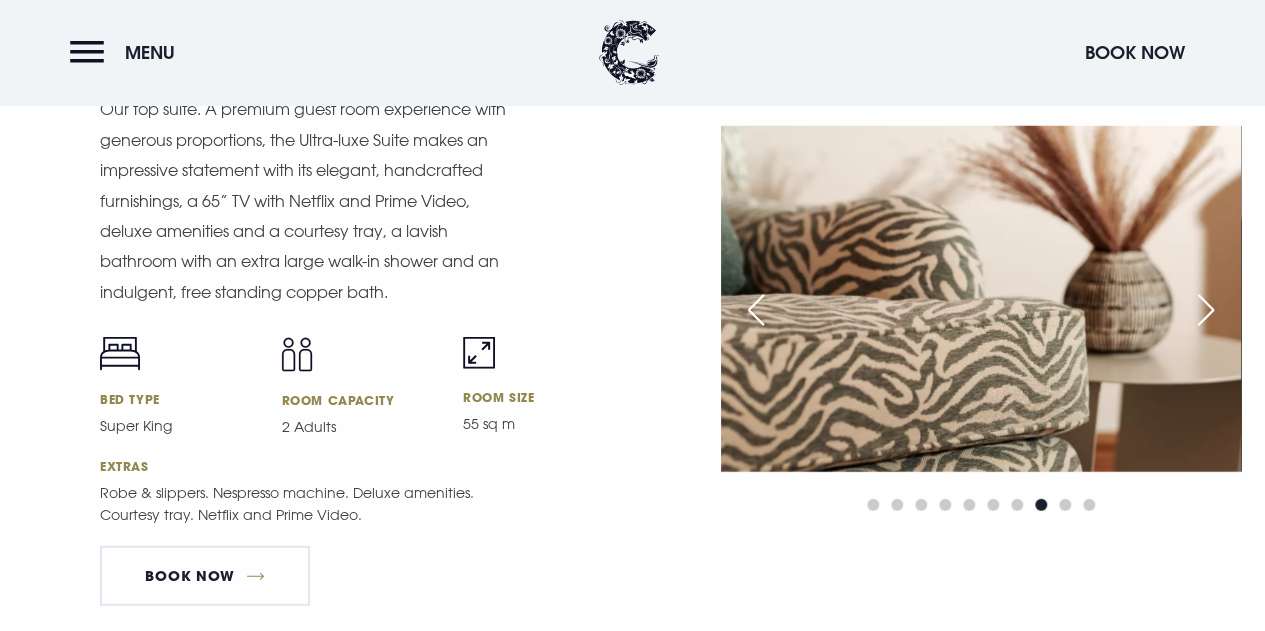 click at bounding box center [1206, 310] 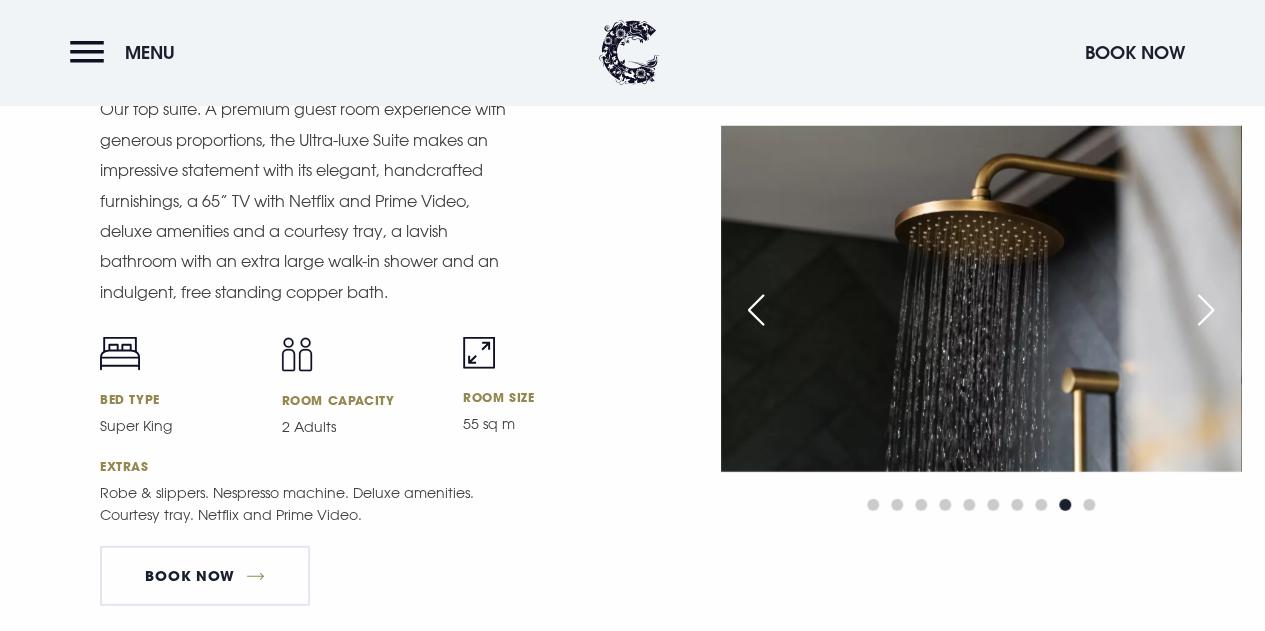 click at bounding box center [1206, 310] 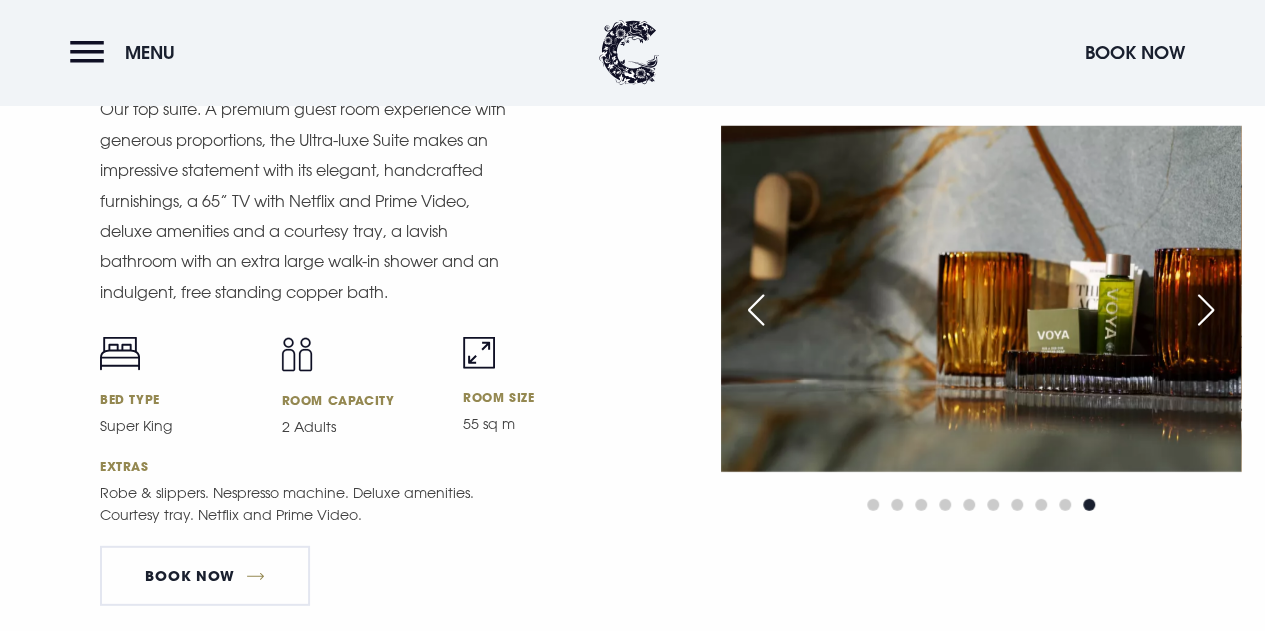 click at bounding box center [1206, 310] 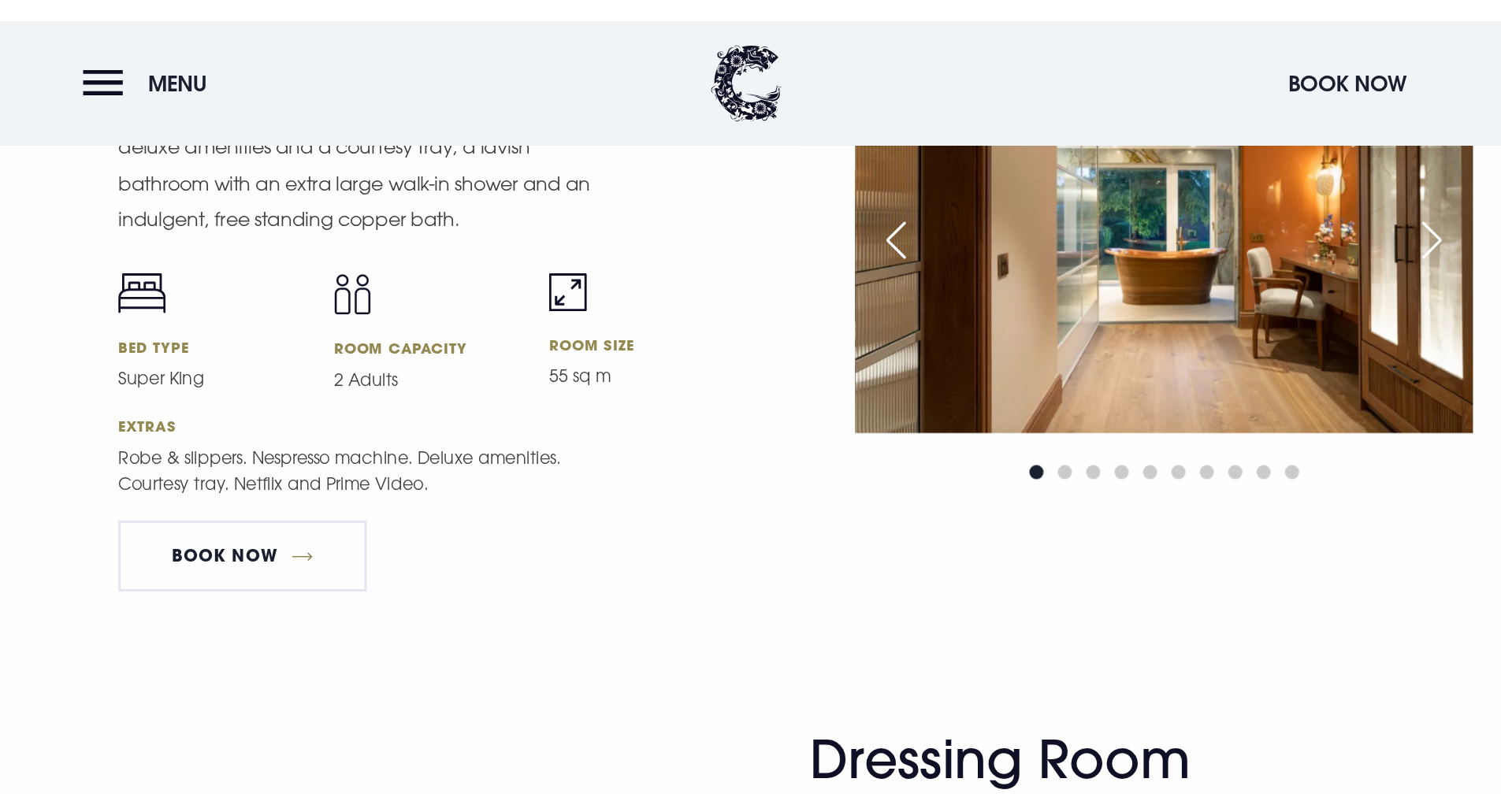 scroll, scrollTop: 2129, scrollLeft: 0, axis: vertical 